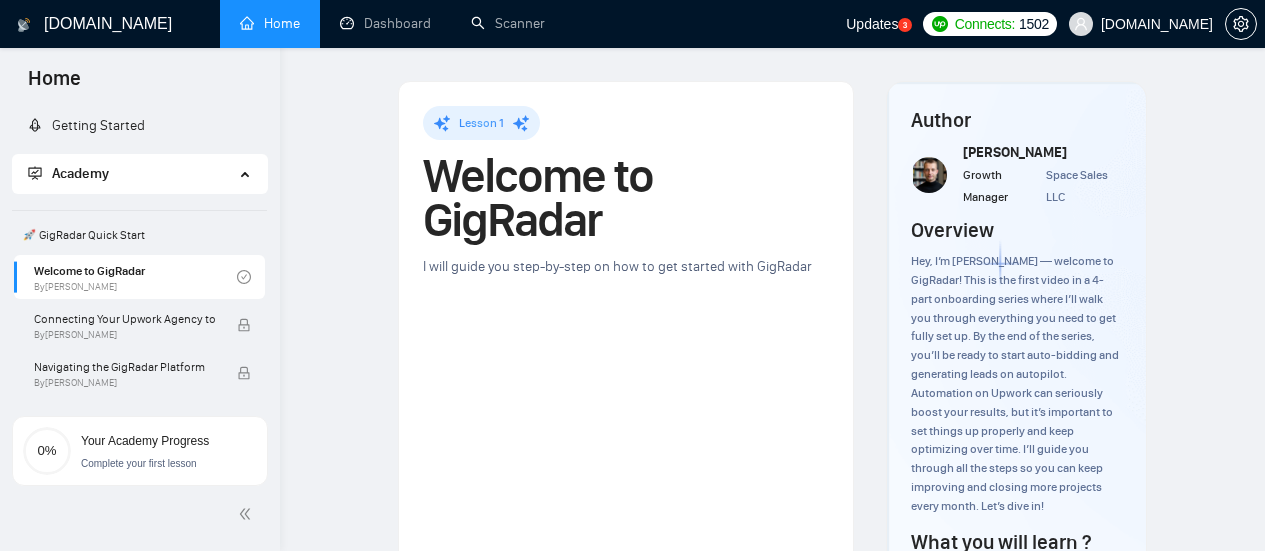 scroll, scrollTop: 0, scrollLeft: 0, axis: both 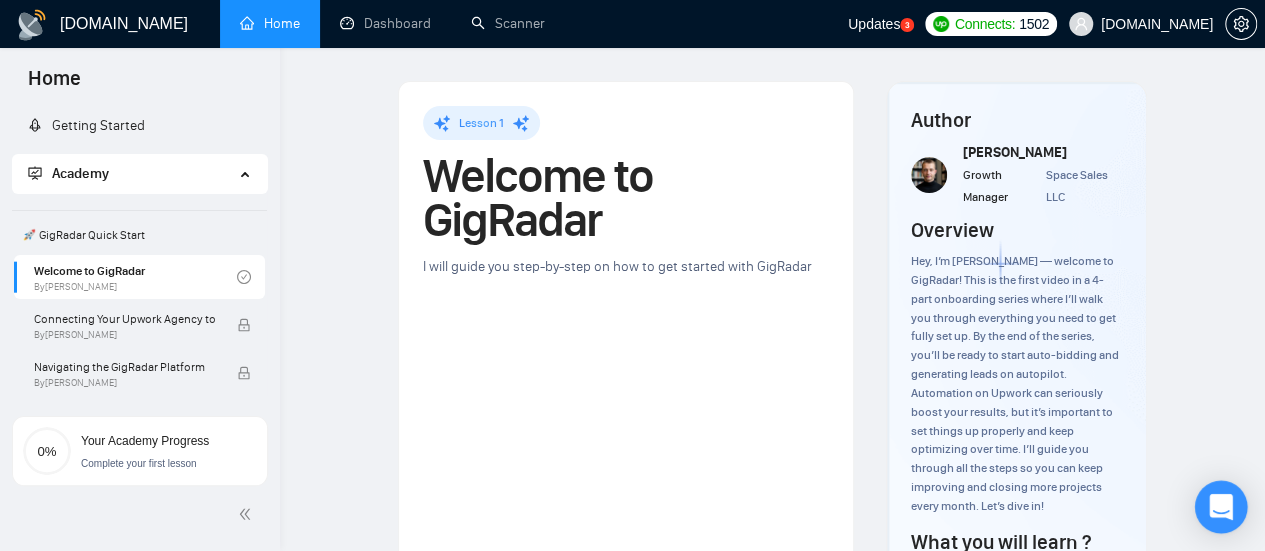 click 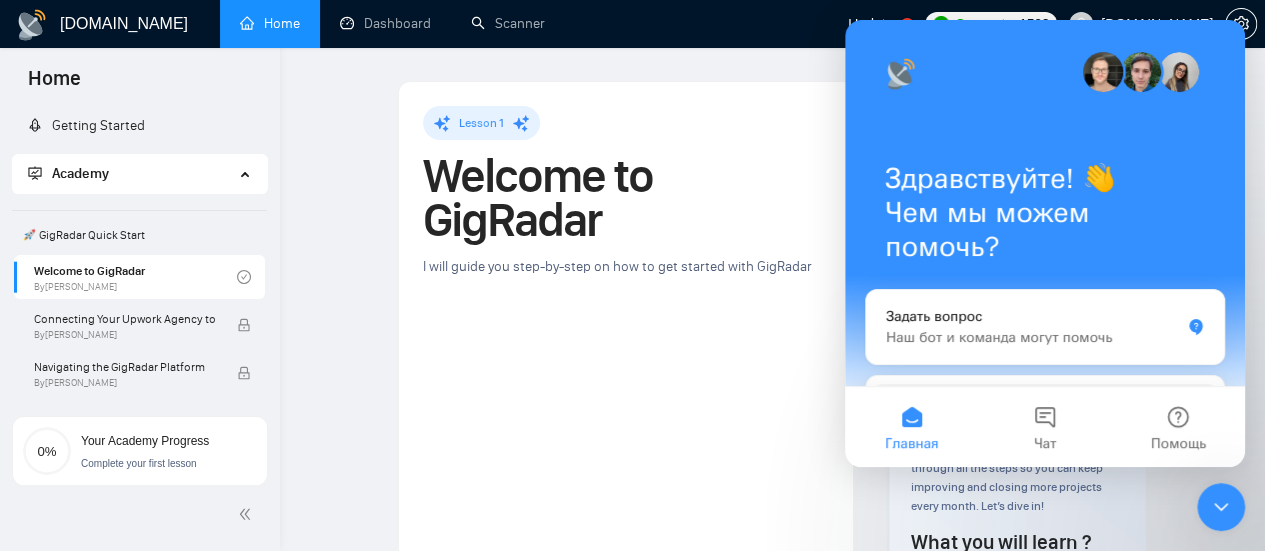 click 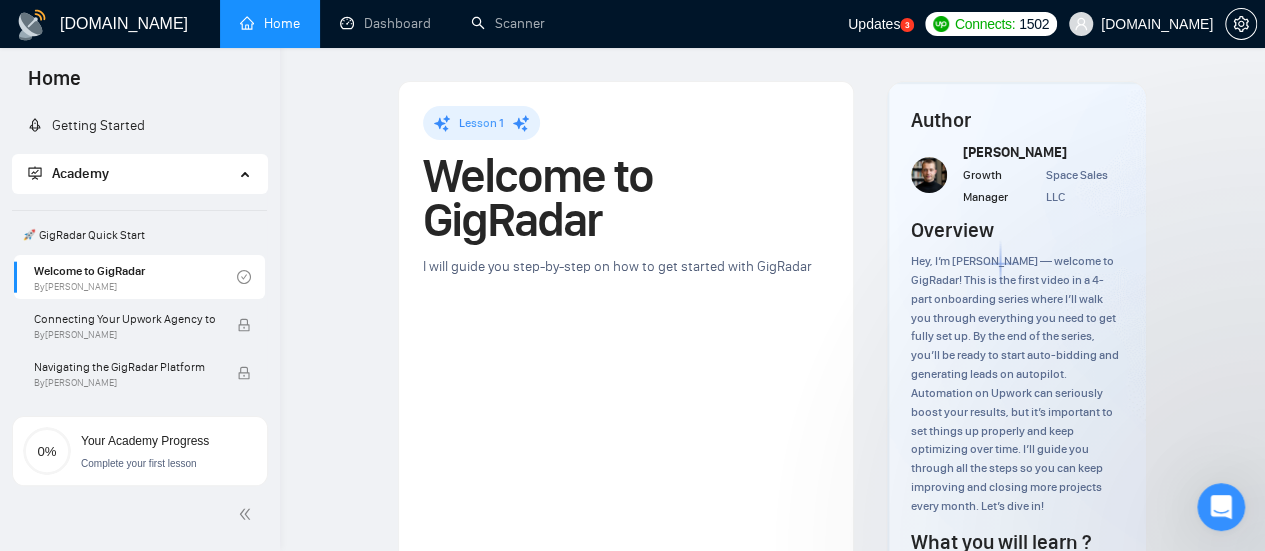 scroll, scrollTop: 0, scrollLeft: 0, axis: both 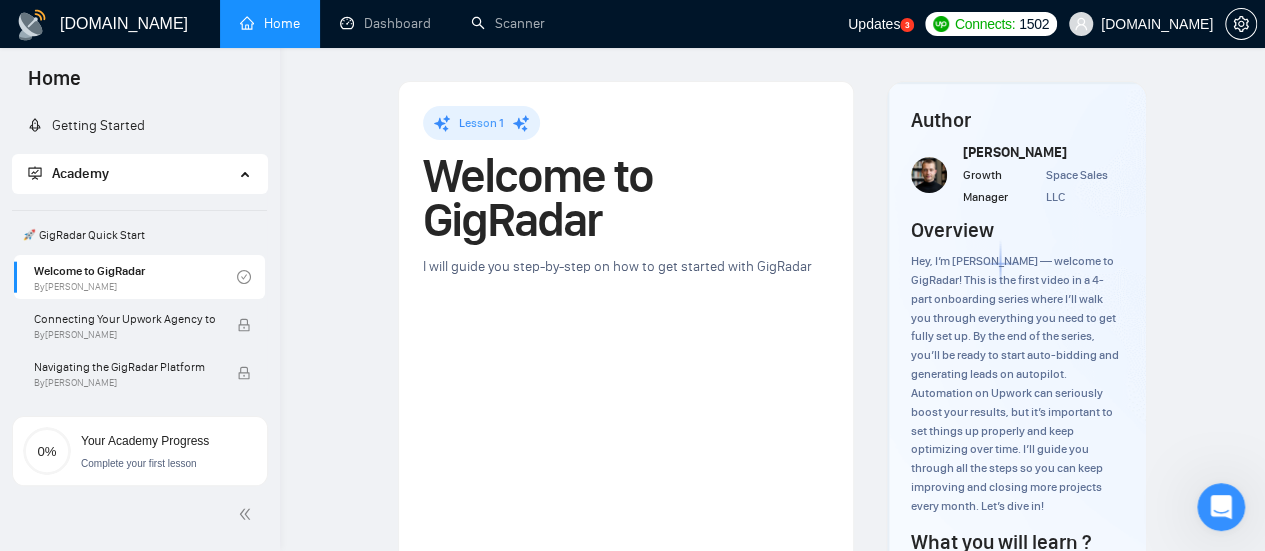 click 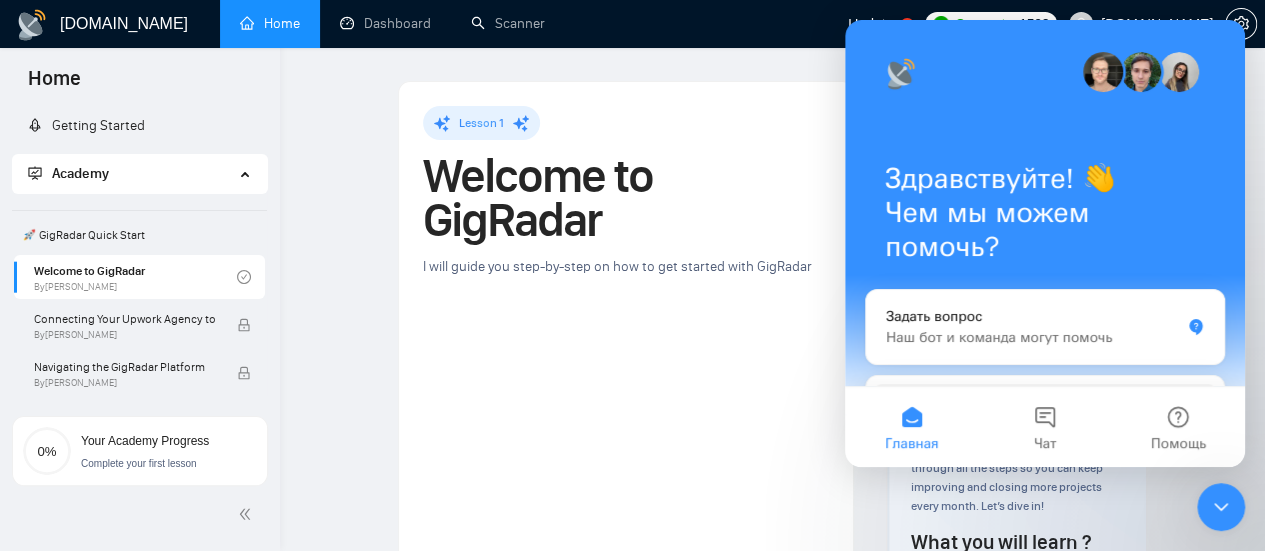 click on "Lesson 1 Welcome to GigRadar I will guide you step-by-step on how to get started with GigRadar Get ready to spend 20 minutes on a series of 4 lessons to guide you into how to get started with GigRadar! Homework There is no homework for this lesson Your Feedback Matters Tell us what you think—rate this lesson and leave a comment to help us make it even better. Rate this lesson Submit Author [PERSON_NAME] Growth Manager Space Sales LLC Overview Hey, I’m [PERSON_NAME] — welcome to GigRadar! This is the first video in a 4-part onboarding series where I’ll walk you through everything you need to get fully set up. By the end of the series, you’ll be ready to start auto-bidding and generating leads on autopilot. Automation on Upwork can seriously boost your results, but it’s important to set things up properly and keep optimizing over time. I’ll guide you through all the steps so you can keep improving and closing more projects every month. Let’s dive in! What you will learn ? Next" at bounding box center (772, 708) 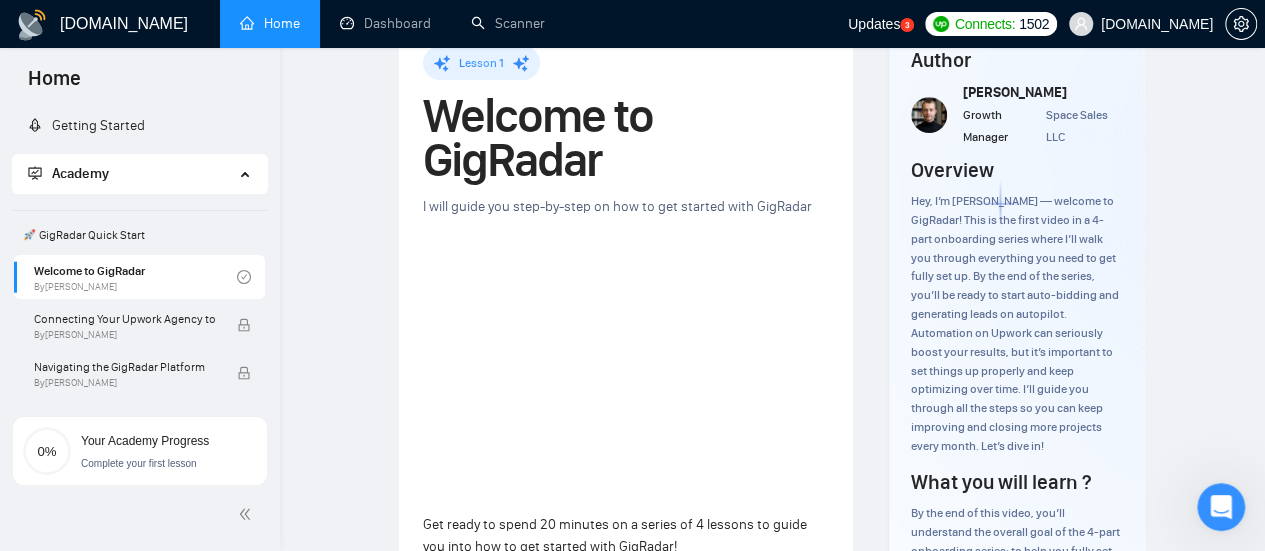scroll, scrollTop: 100, scrollLeft: 0, axis: vertical 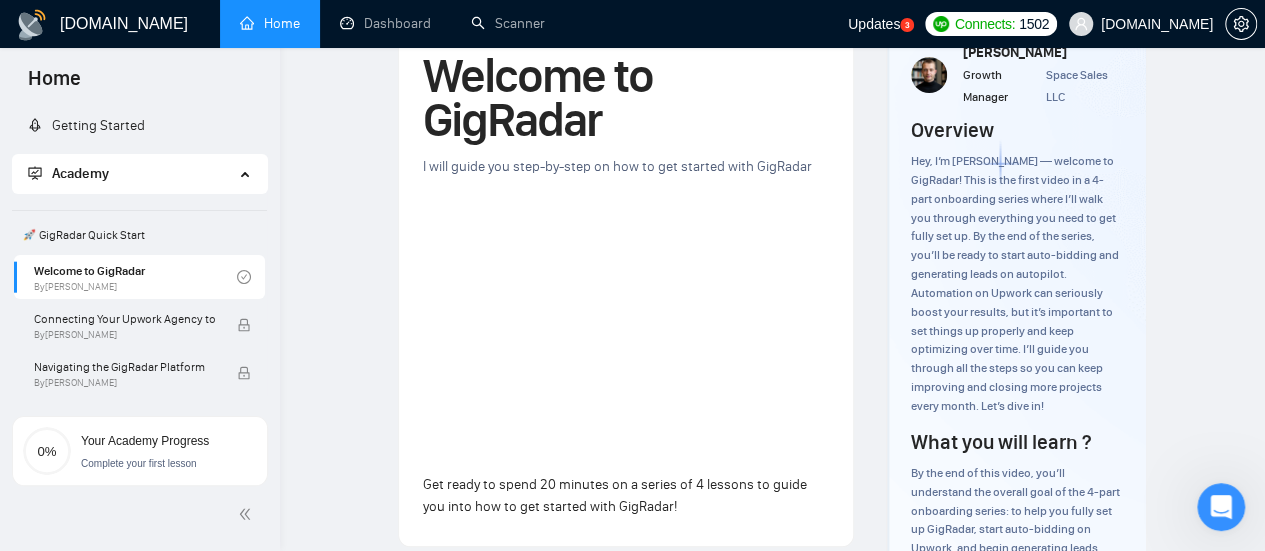 click on "Lesson 1 Welcome to GigRadar I will guide you step-by-step on how to get started with GigRadar Get ready to spend 20 minutes on a series of 4 lessons to guide you into how to get started with GigRadar! Homework There is no homework for this lesson Your Feedback Matters Tell us what you think—rate this lesson and leave a comment to help us make it even better. Rate this lesson Submit Author [PERSON_NAME] Growth Manager Space Sales LLC Overview Hey, I’m [PERSON_NAME] — welcome to GigRadar! This is the first video in a 4-part onboarding series where I’ll walk you through everything you need to get fully set up. By the end of the series, you’ll be ready to start auto-bidding and generating leads on autopilot. Automation on Upwork can seriously boost your results, but it’s important to set things up properly and keep optimizing over time. I’ll guide you through all the steps so you can keep improving and closing more projects every month. Let’s dive in! What you will learn ? Next" at bounding box center (772, 608) 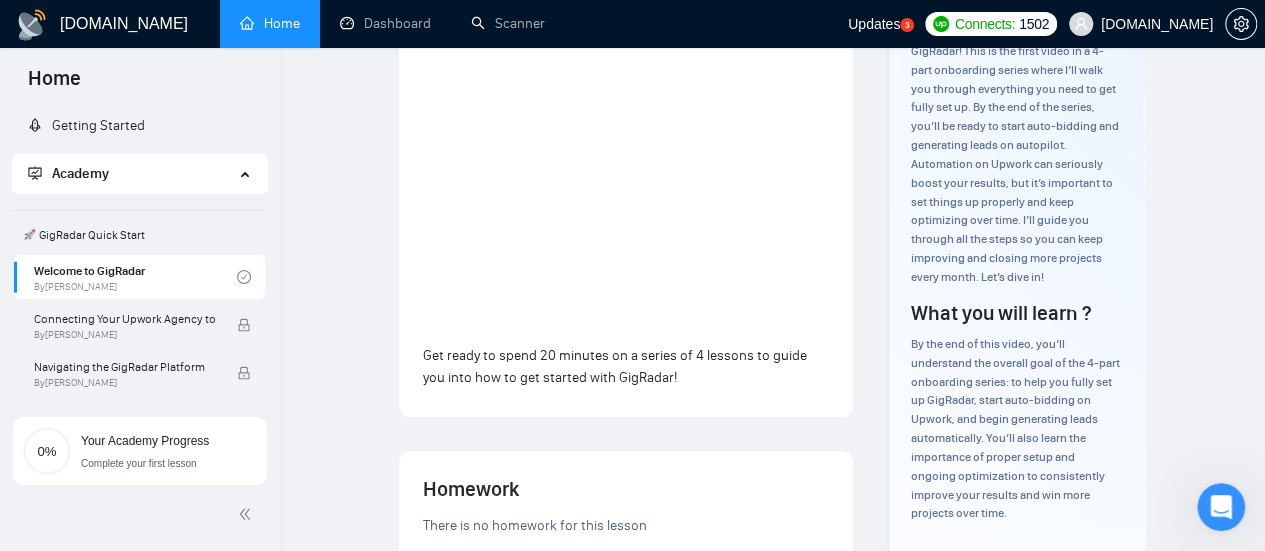 scroll, scrollTop: 300, scrollLeft: 0, axis: vertical 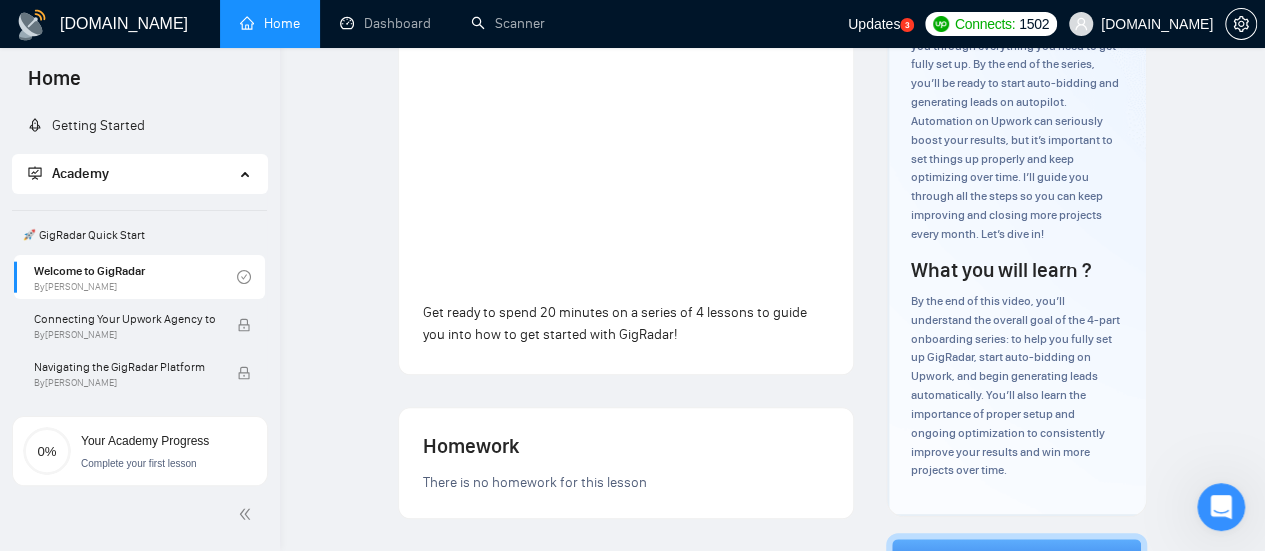 drag, startPoint x: 879, startPoint y: 371, endPoint x: 892, endPoint y: 369, distance: 13.152946 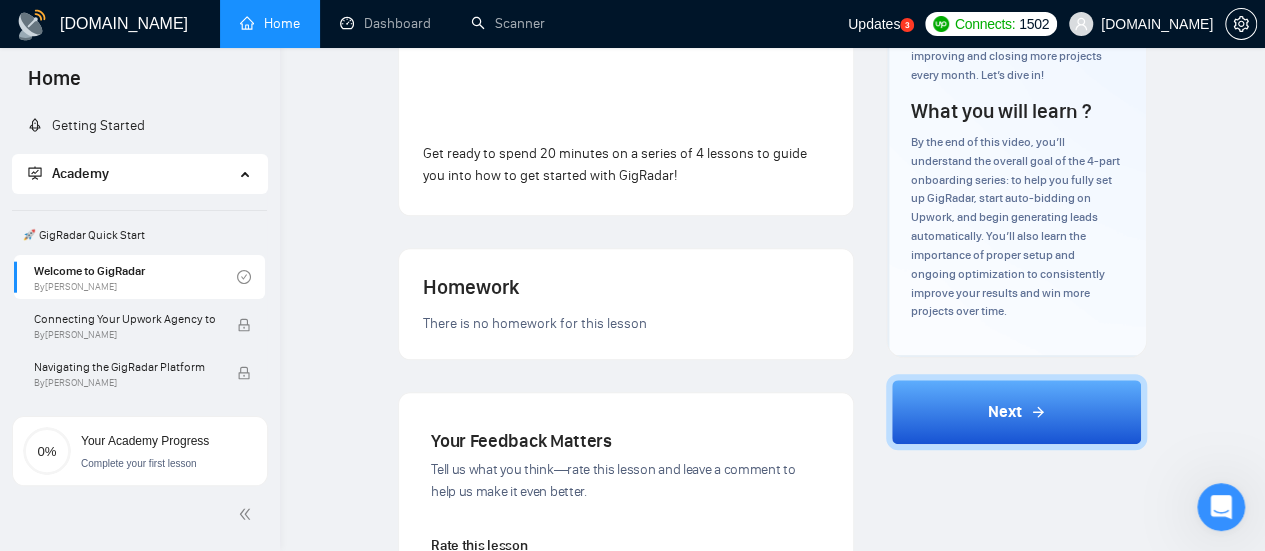 scroll, scrollTop: 269, scrollLeft: 0, axis: vertical 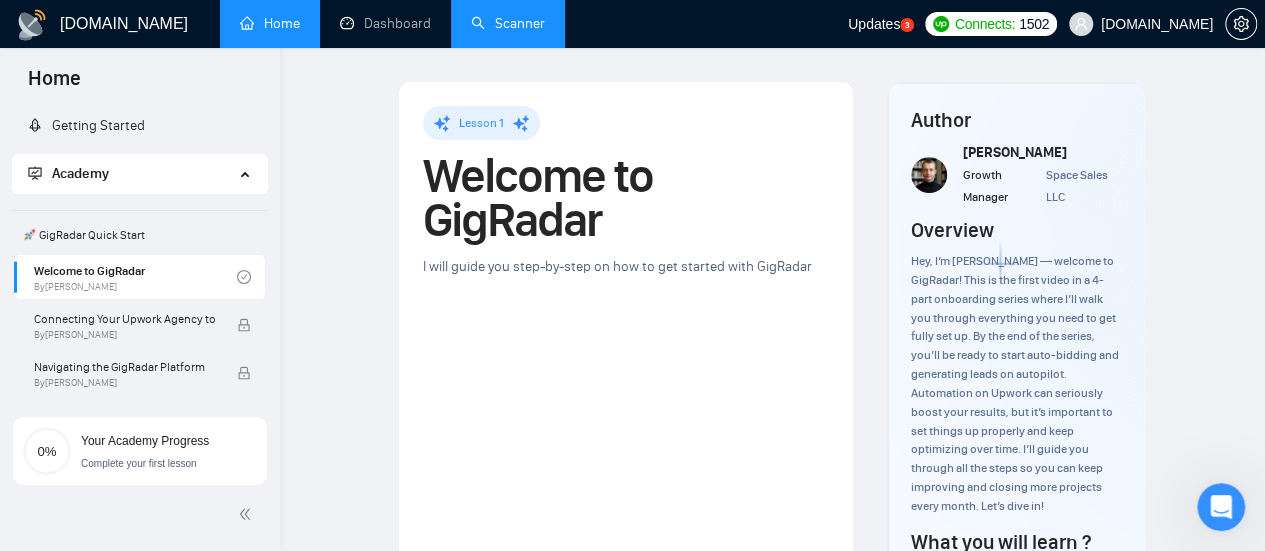 click on "Scanner" at bounding box center [508, 23] 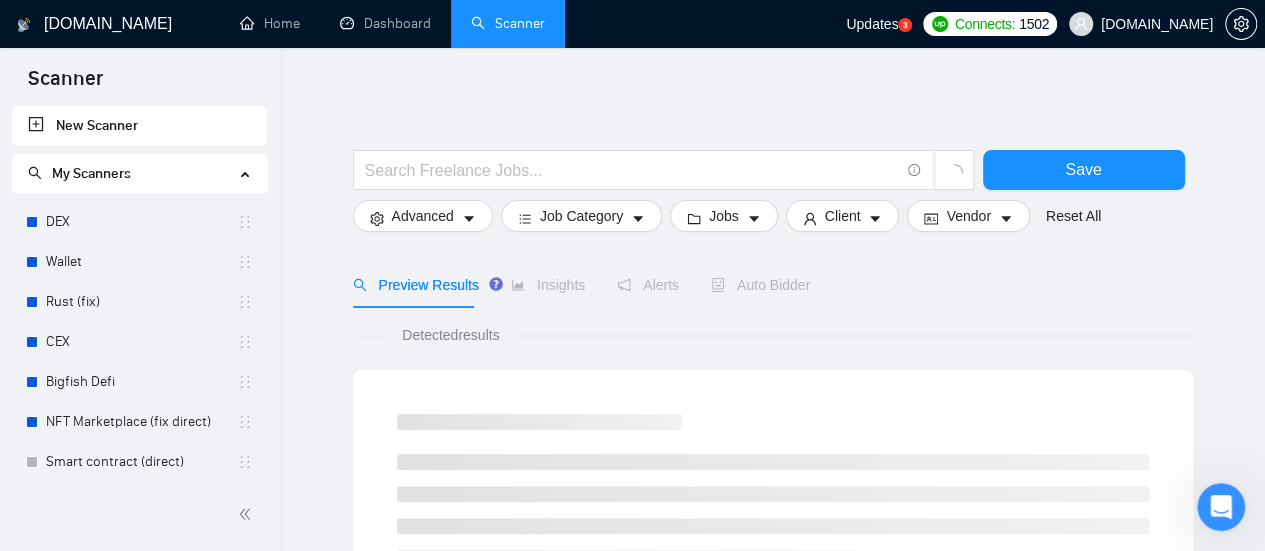 click on "New Scanner" at bounding box center [139, 126] 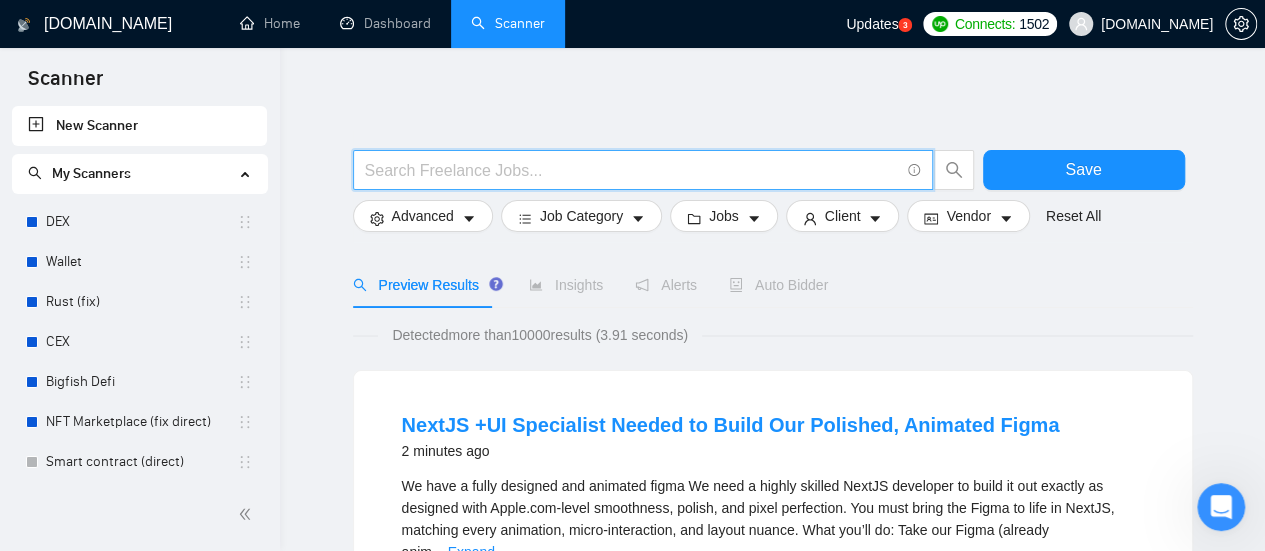 click at bounding box center [632, 170] 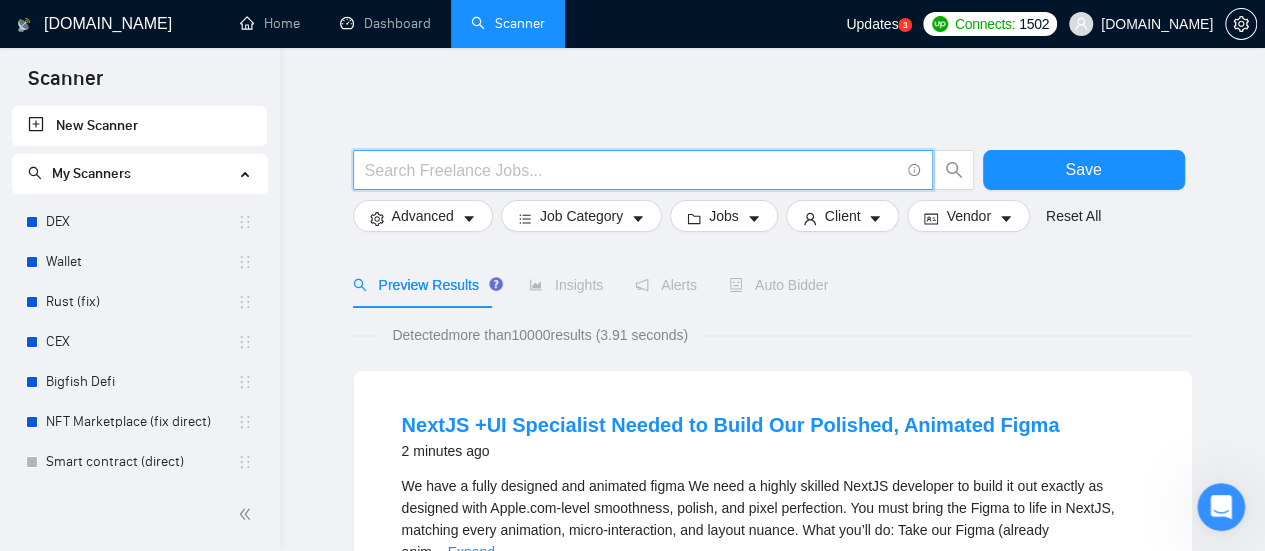 drag, startPoint x: 453, startPoint y: 109, endPoint x: 453, endPoint y: 121, distance: 12 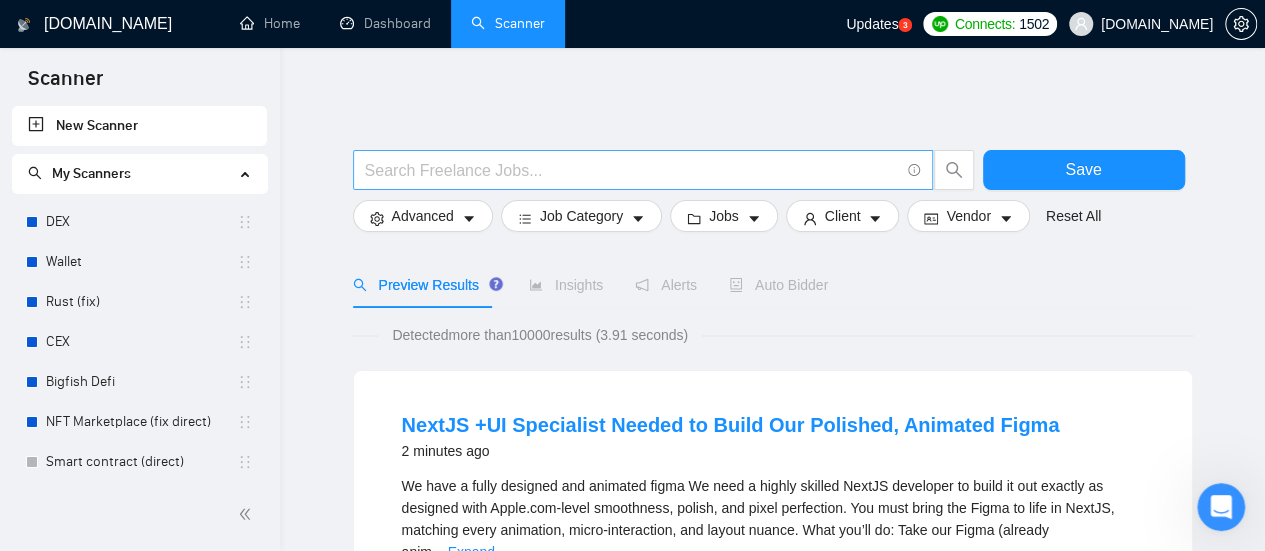 click at bounding box center [632, 170] 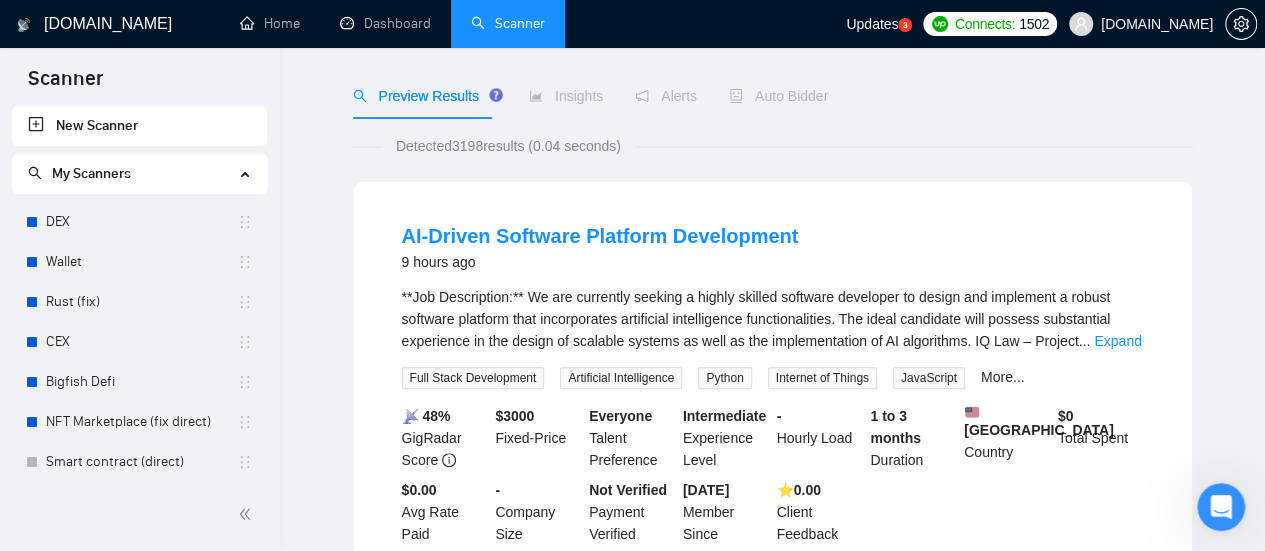 scroll, scrollTop: 0, scrollLeft: 0, axis: both 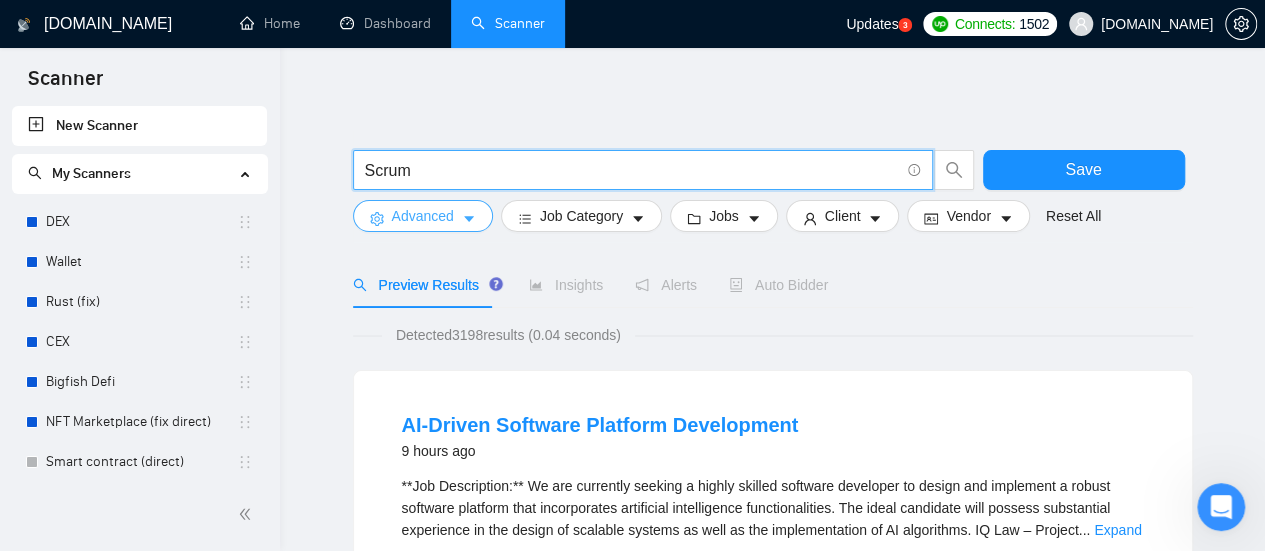 type on "Scrum" 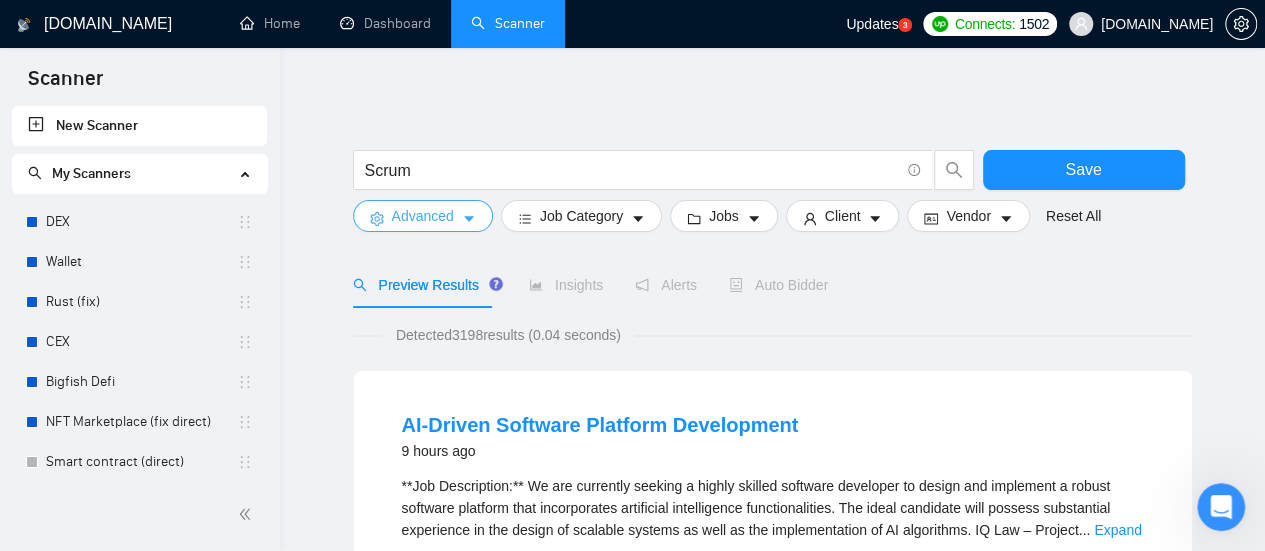 click 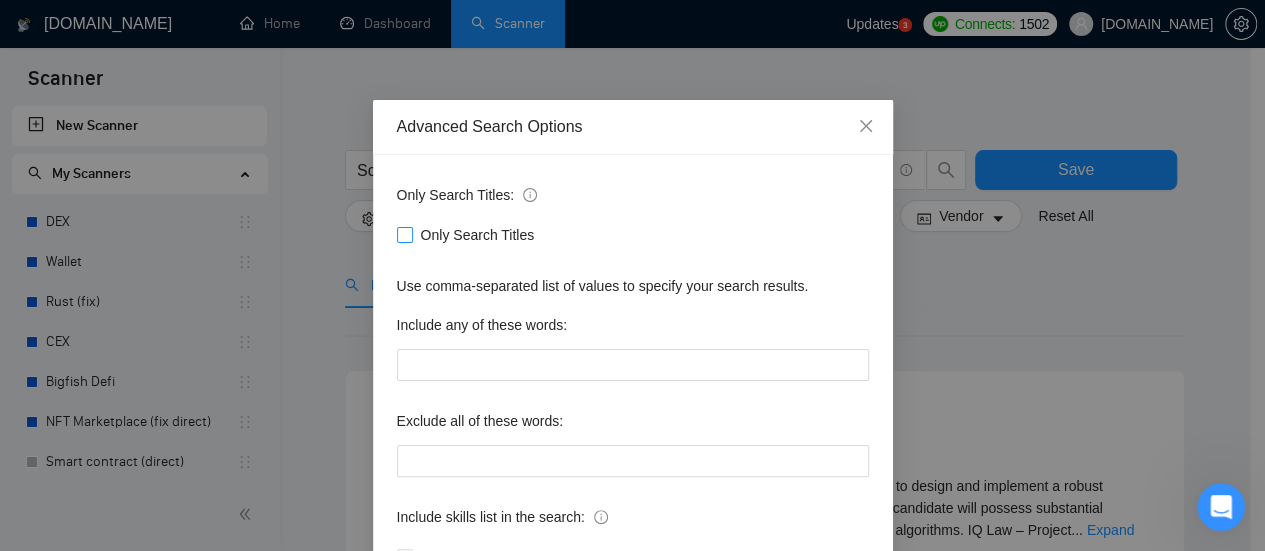 click at bounding box center [405, 235] 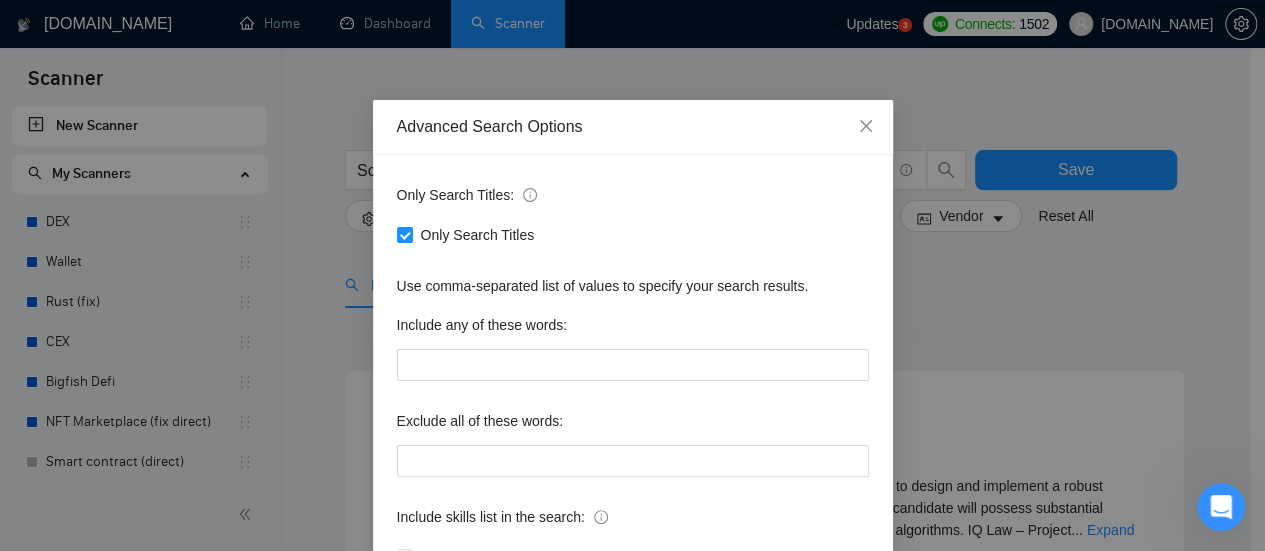 click on "Advanced Search Options Only Search Titles:   Only Search Titles Use comma-separated list of values to specify your search results. Include any of these words: Exclude all of these words: Include skills list in the search:   Also  exclude  on Skills Reset OK" at bounding box center [632, 275] 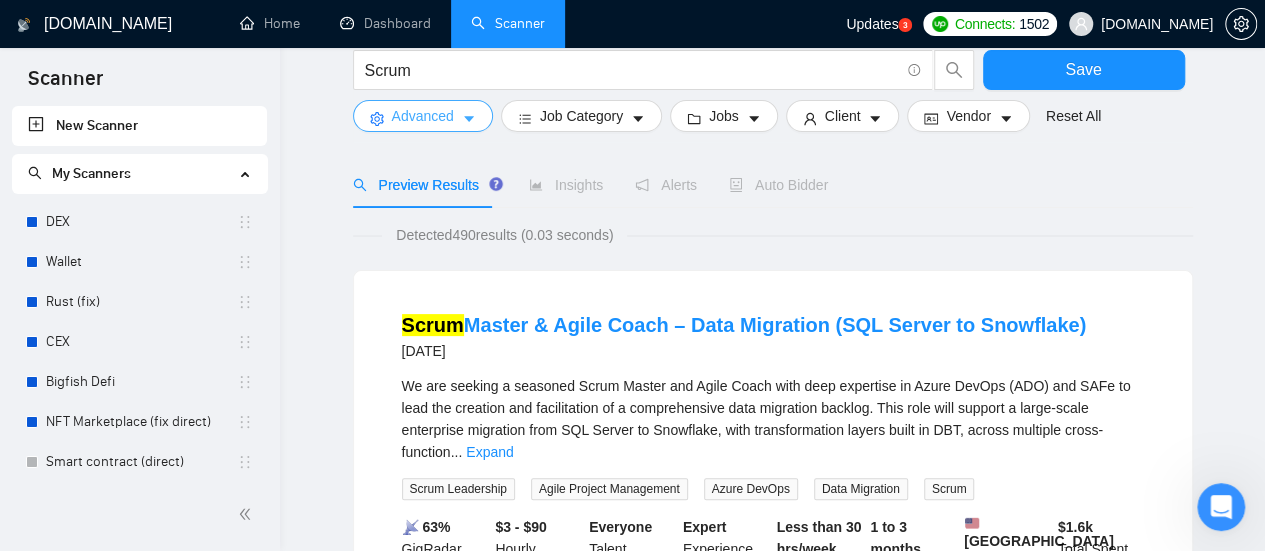scroll, scrollTop: 0, scrollLeft: 0, axis: both 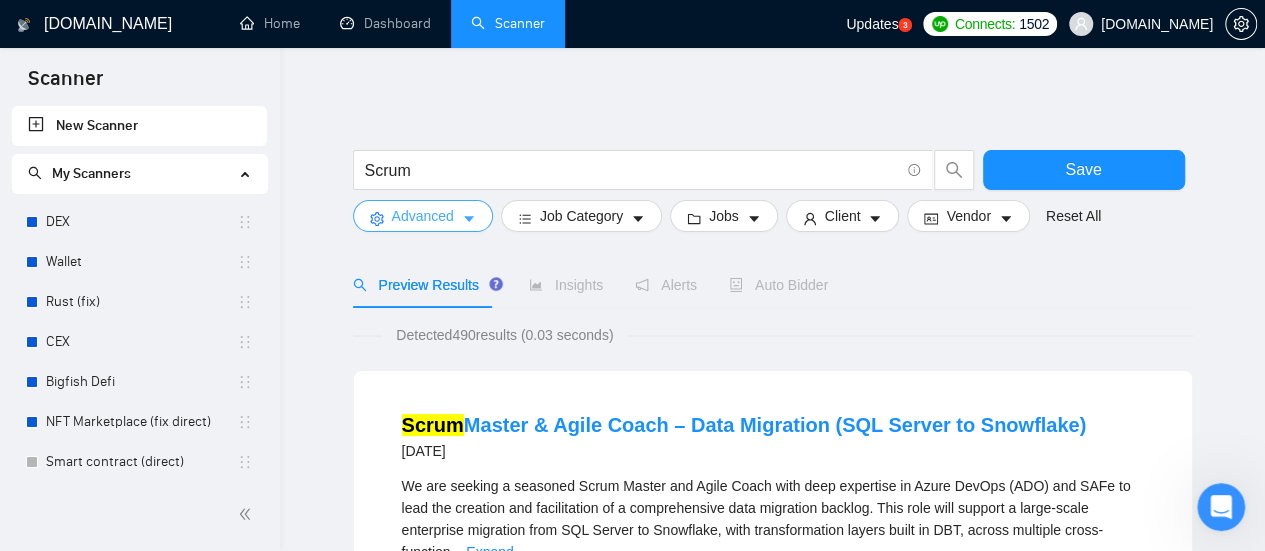 click on "Advanced" at bounding box center (423, 216) 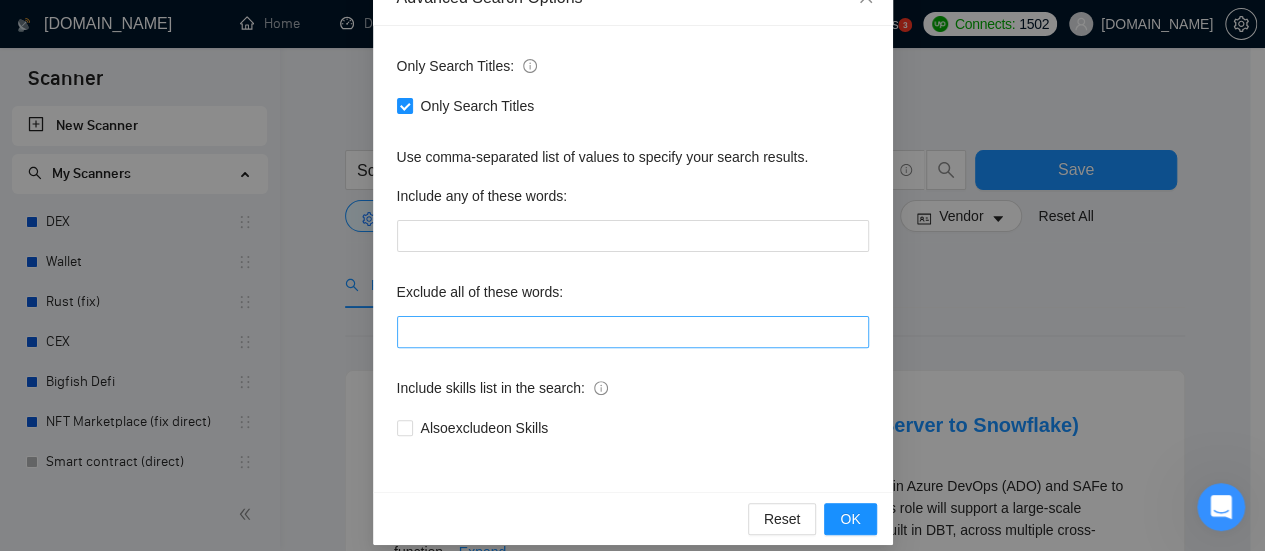 scroll, scrollTop: 146, scrollLeft: 0, axis: vertical 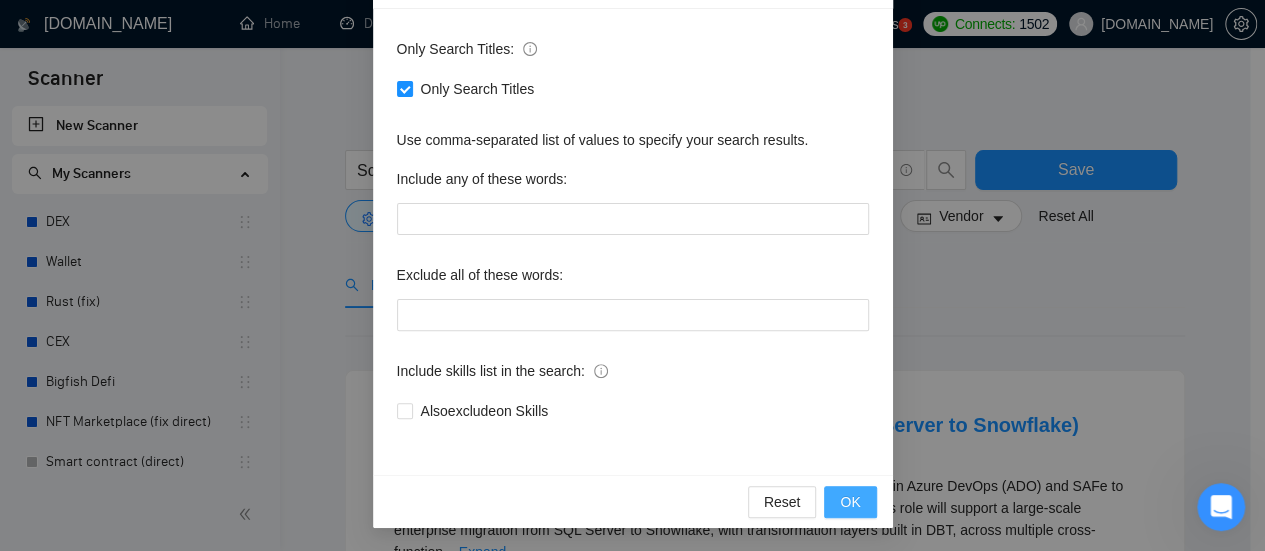 click on "OK" at bounding box center [850, 502] 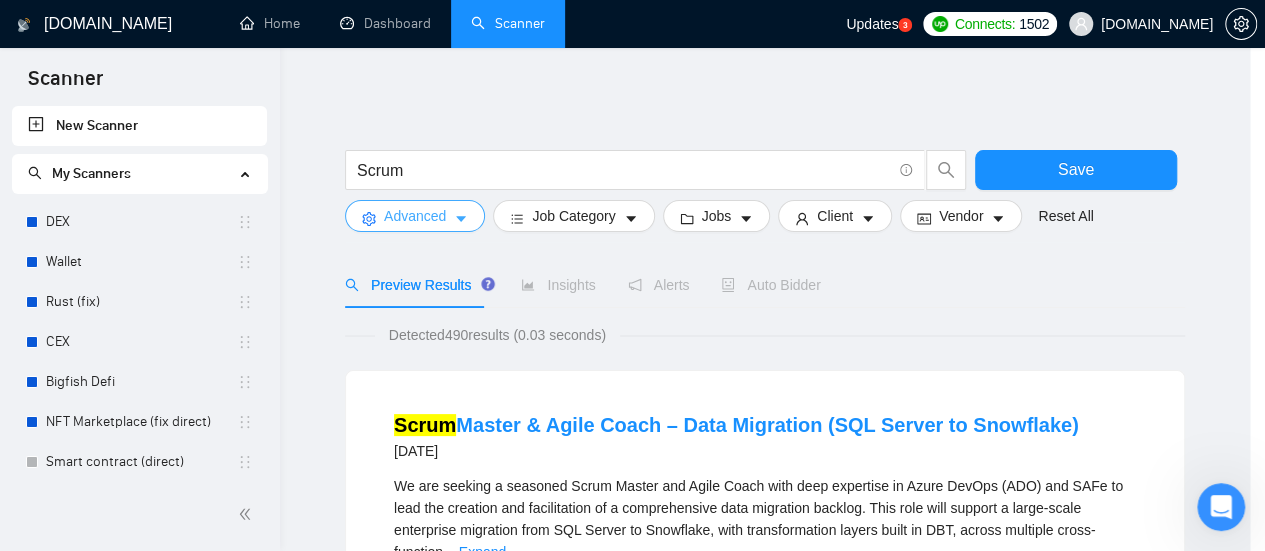scroll, scrollTop: 0, scrollLeft: 0, axis: both 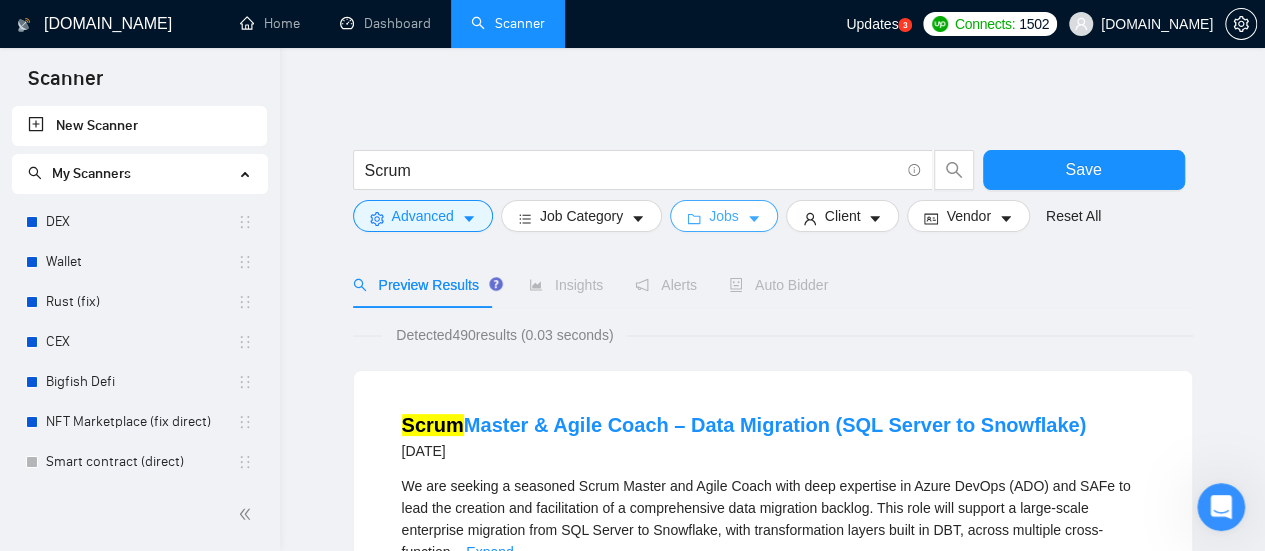 click on "Jobs" at bounding box center (724, 216) 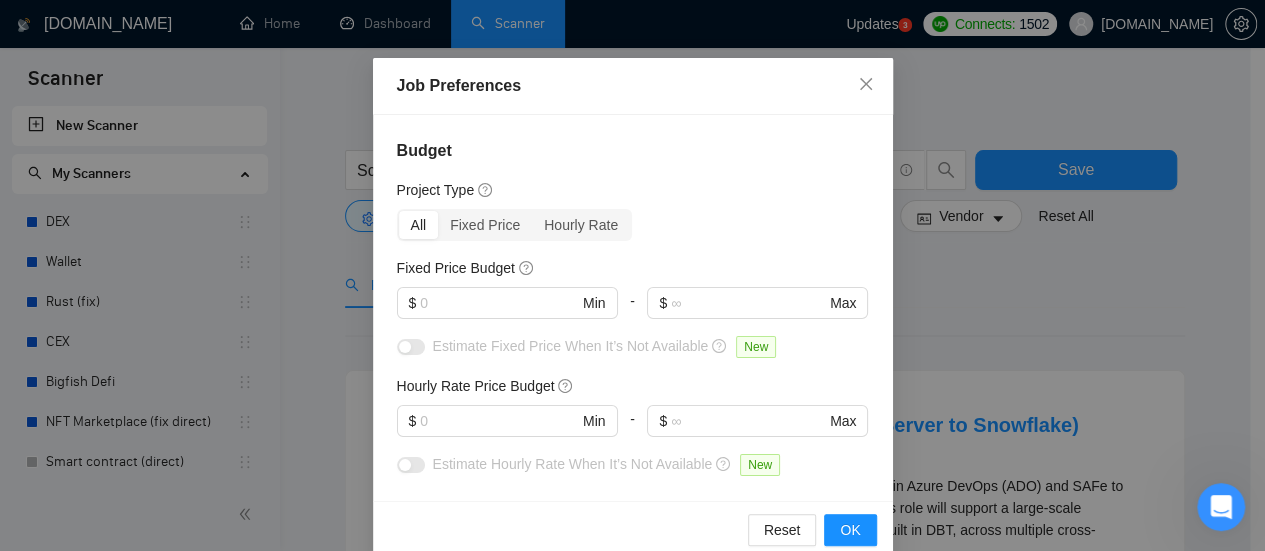 scroll, scrollTop: 30, scrollLeft: 0, axis: vertical 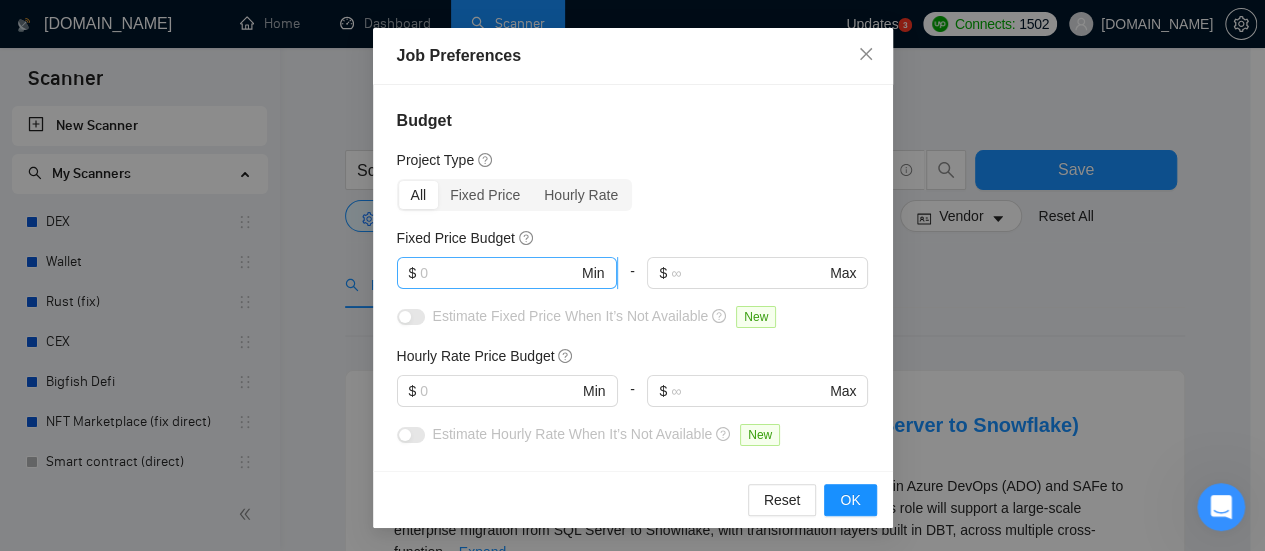 click at bounding box center [499, 273] 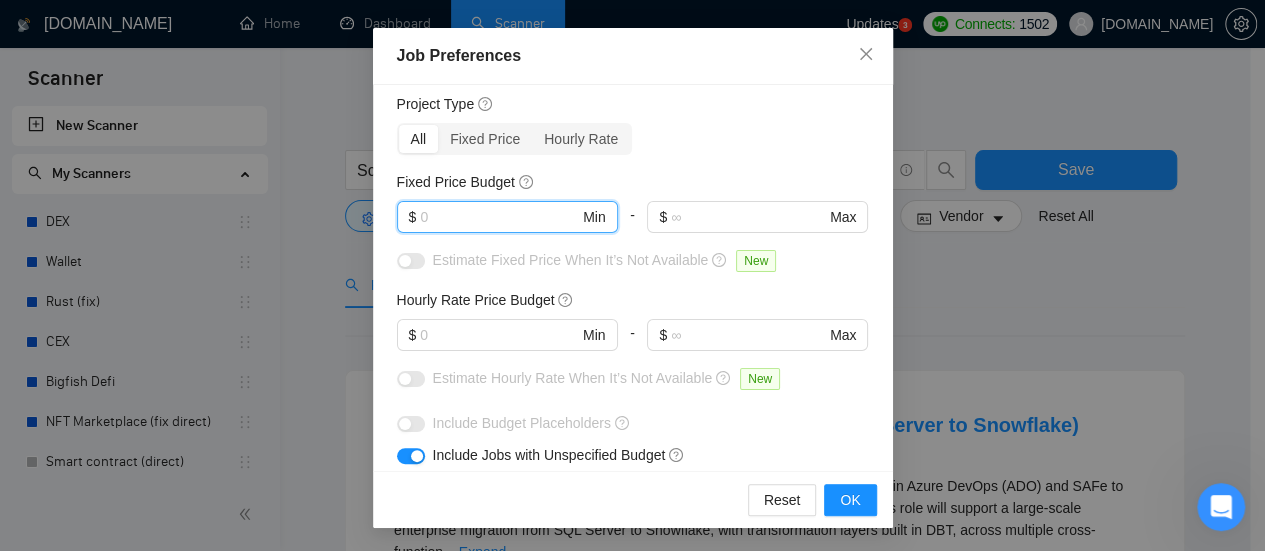 scroll, scrollTop: 100, scrollLeft: 0, axis: vertical 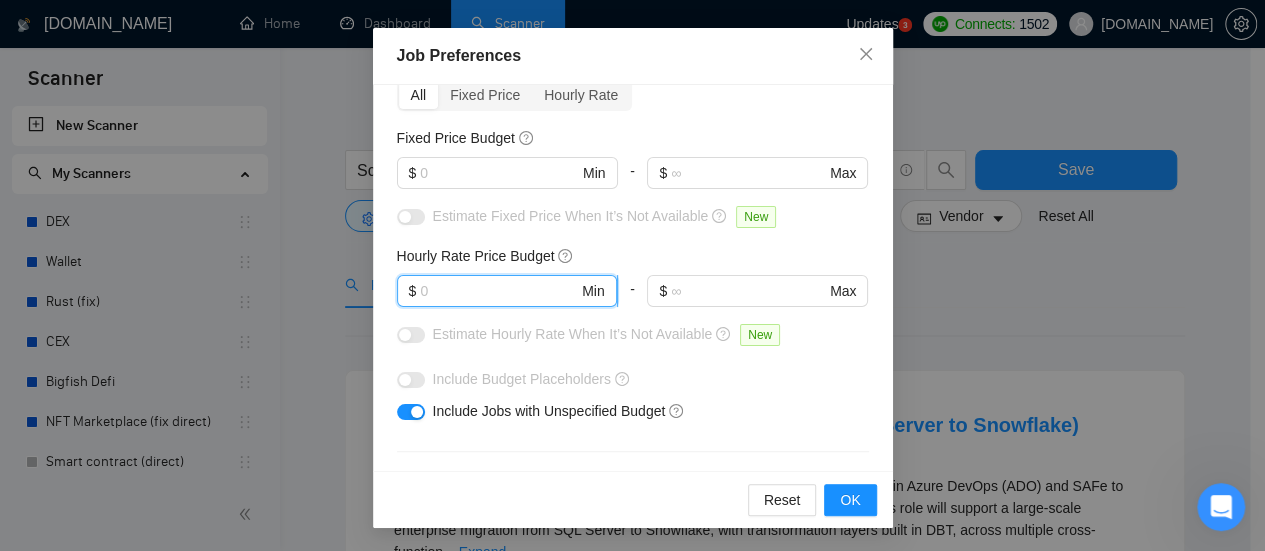 click at bounding box center (499, 291) 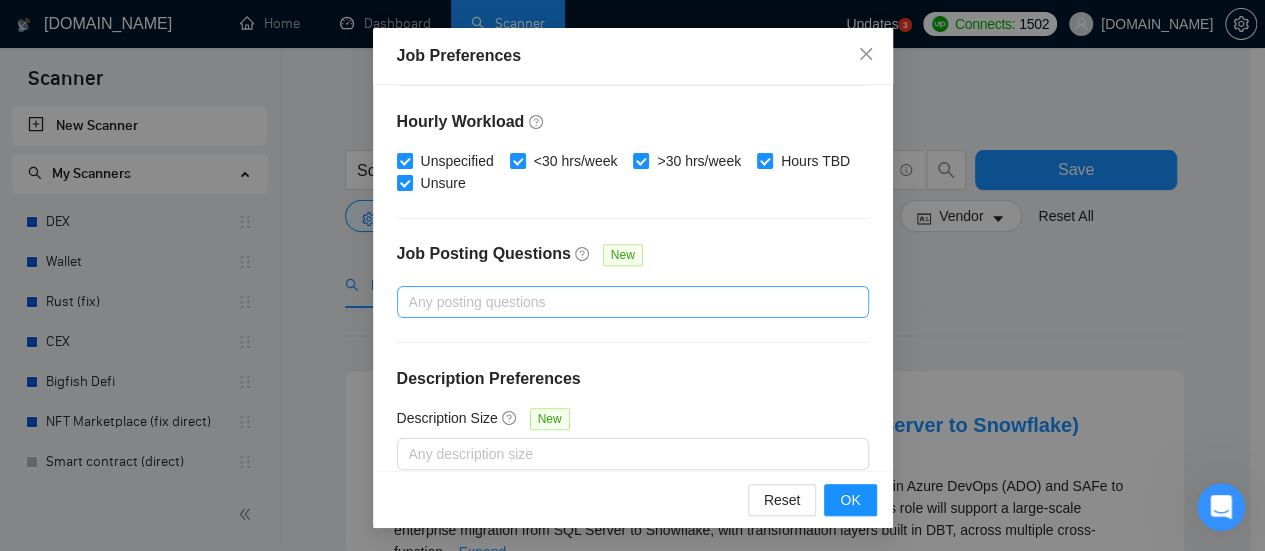scroll, scrollTop: 740, scrollLeft: 0, axis: vertical 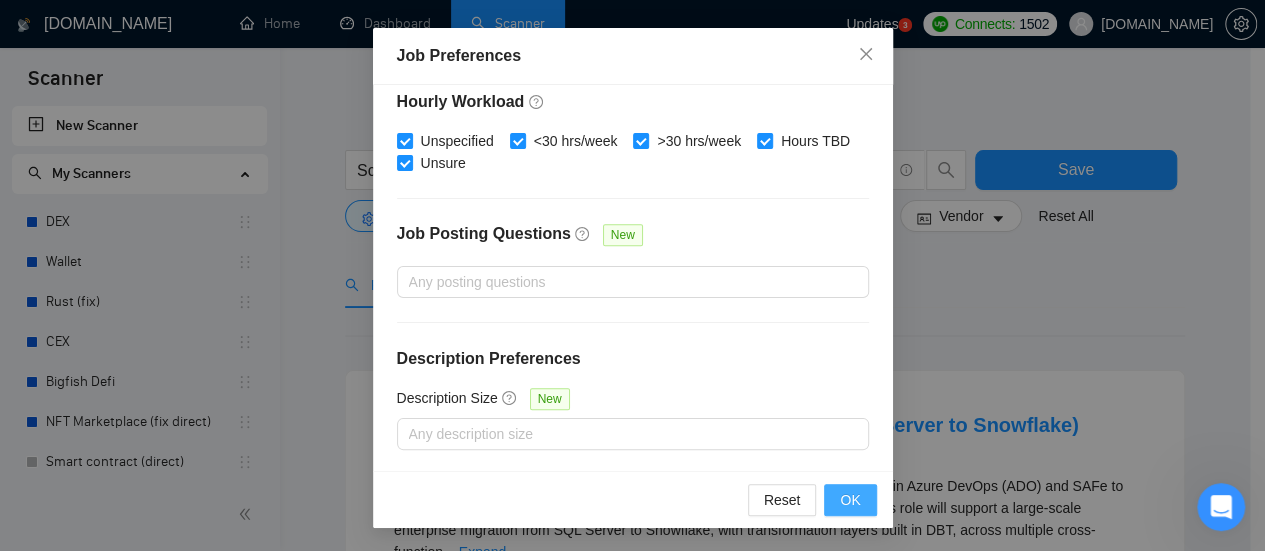 type on "70" 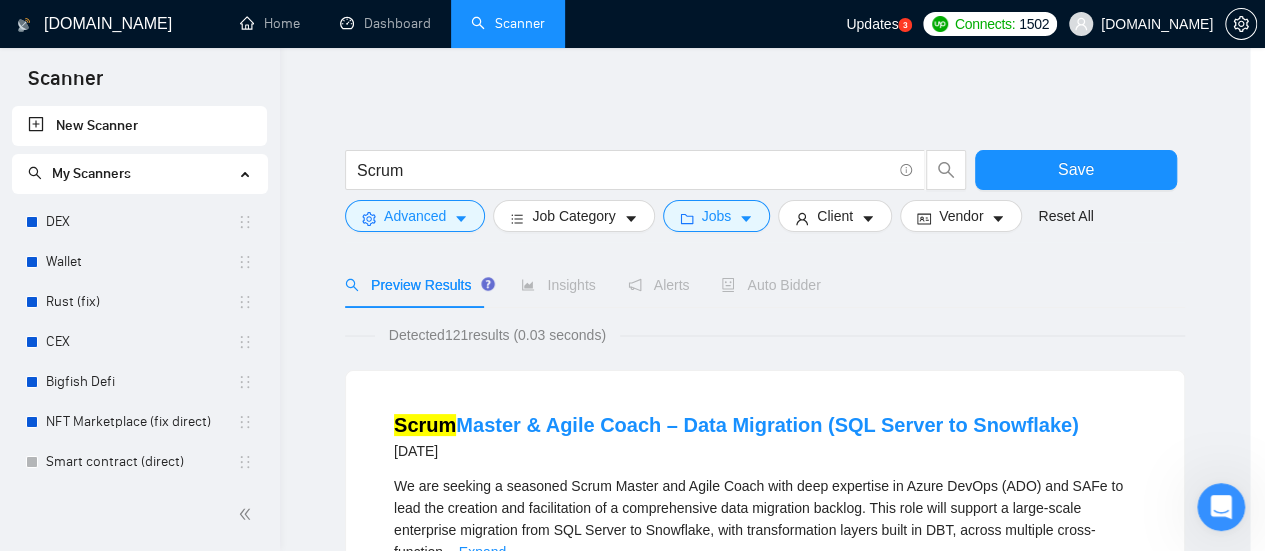 scroll, scrollTop: 0, scrollLeft: 0, axis: both 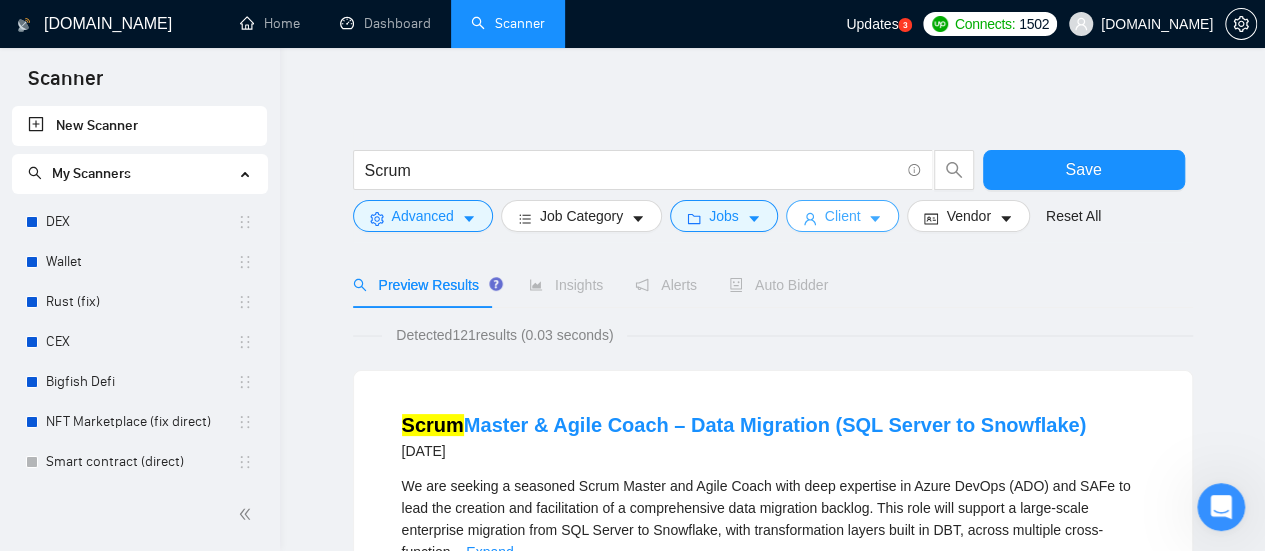 click 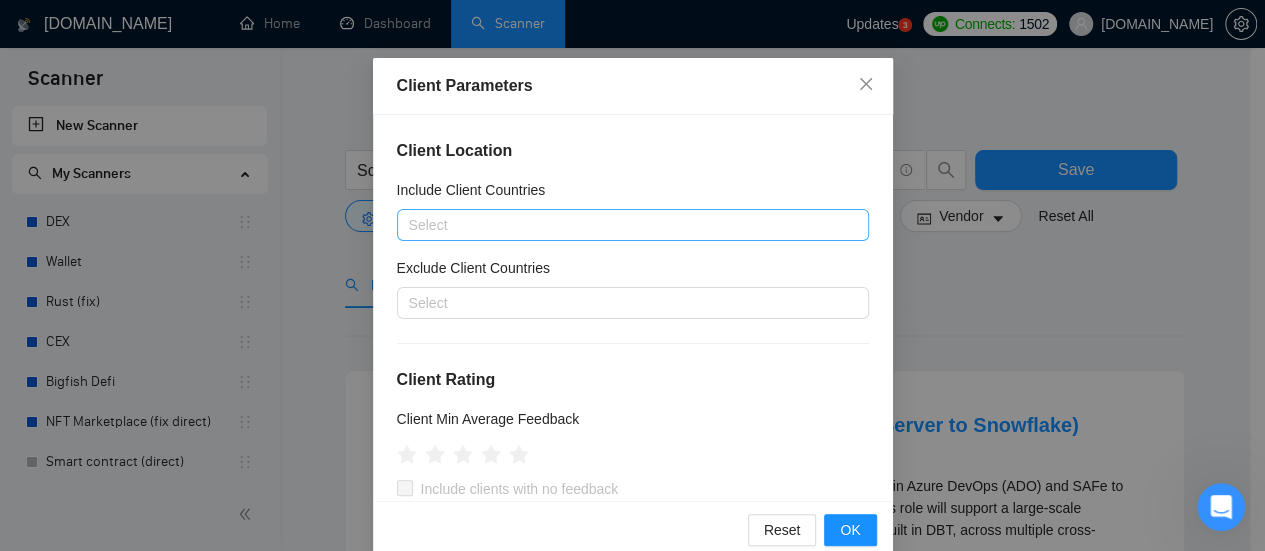 click at bounding box center [623, 225] 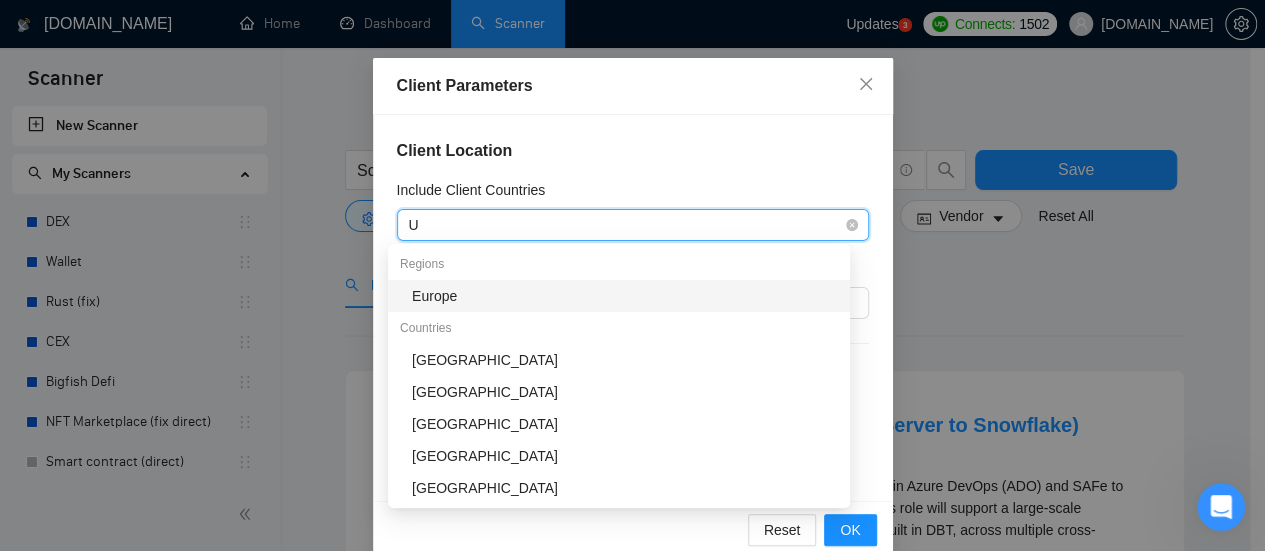 type on "Un" 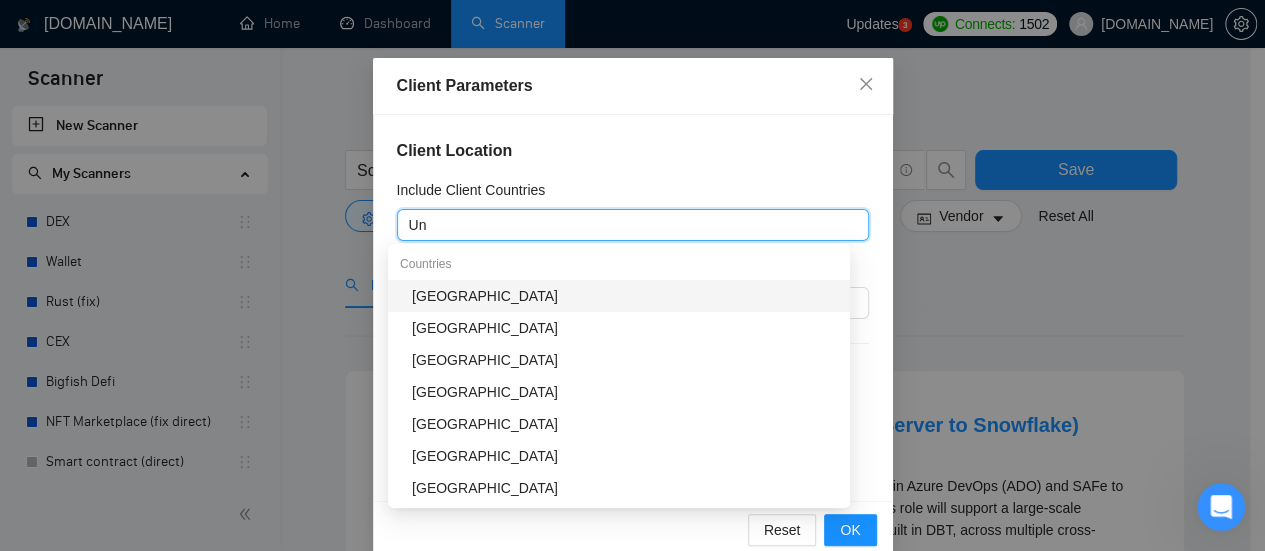 click on "[GEOGRAPHIC_DATA]" at bounding box center (625, 296) 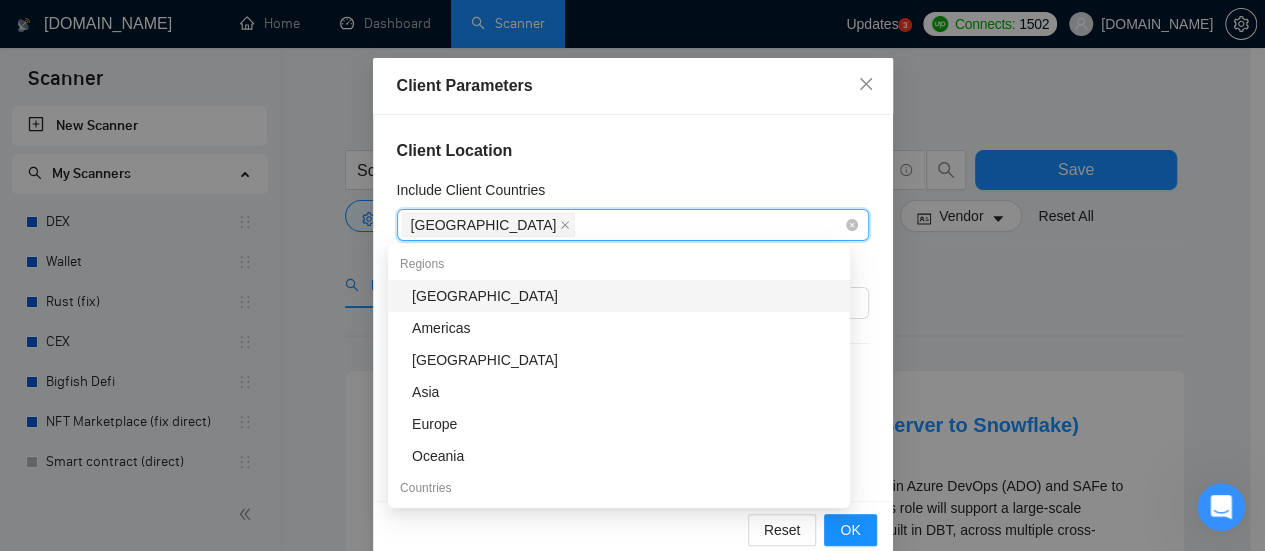 click on "[GEOGRAPHIC_DATA]" at bounding box center [623, 225] 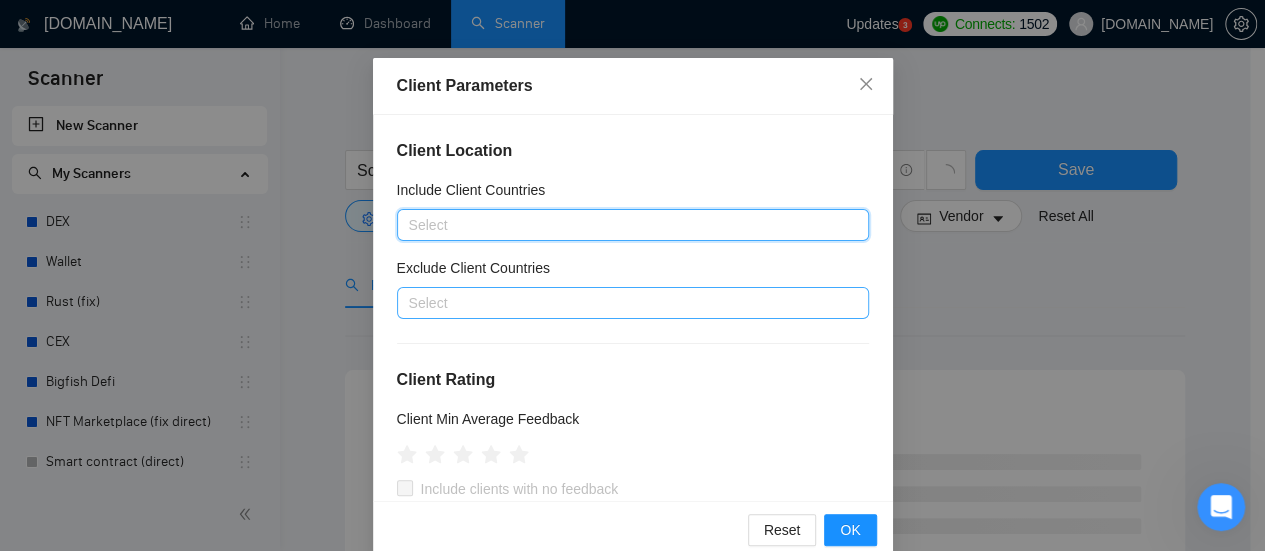 click at bounding box center [623, 303] 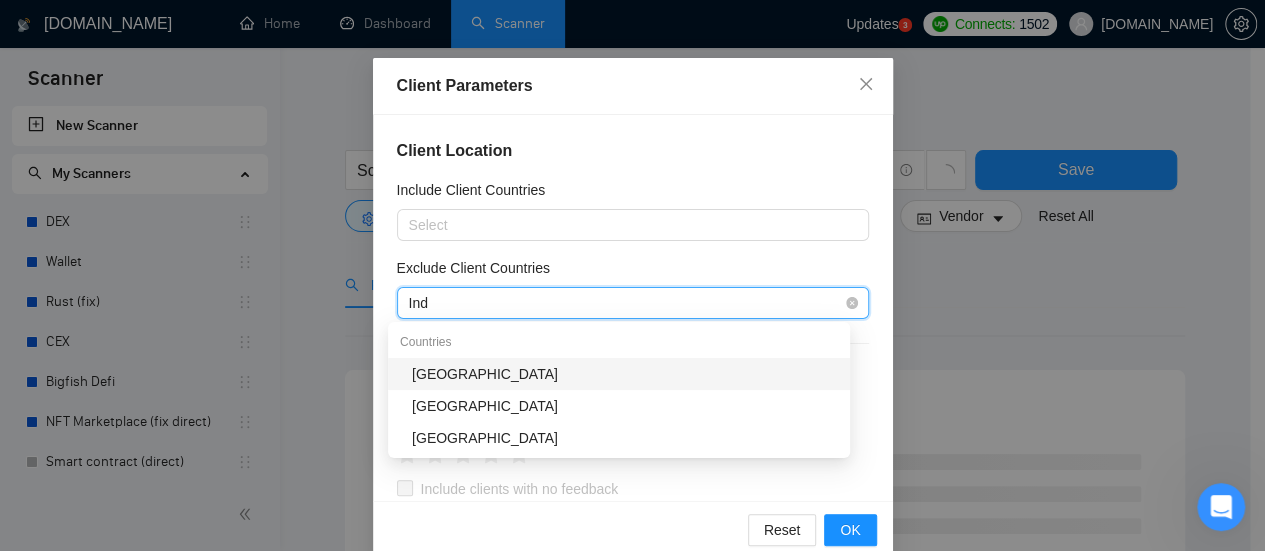 type on "Indi" 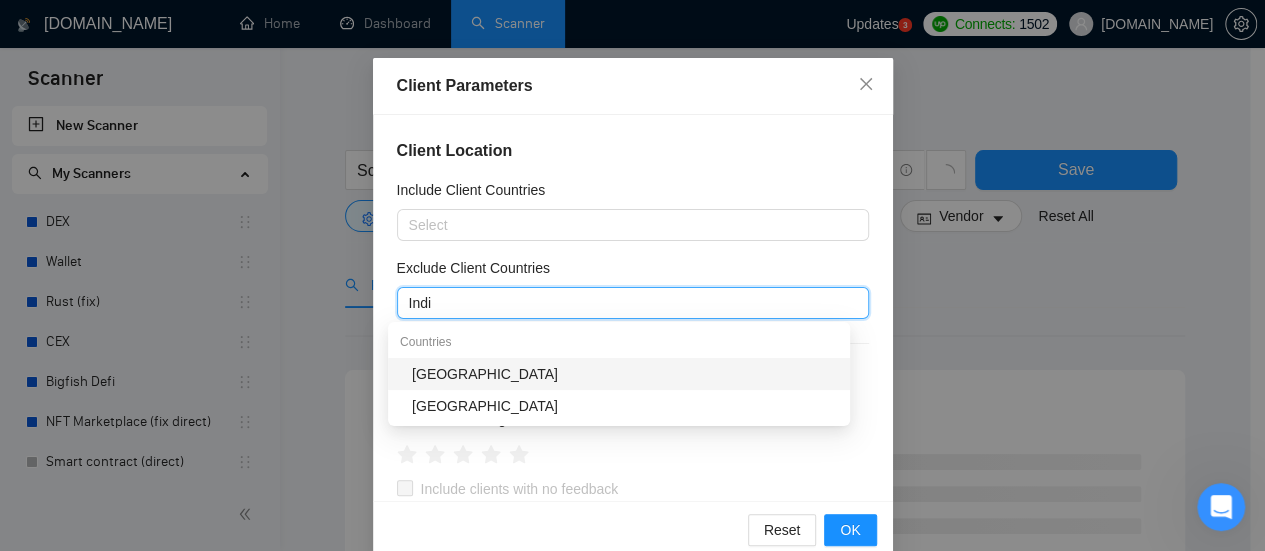 click on "[GEOGRAPHIC_DATA]" at bounding box center (625, 374) 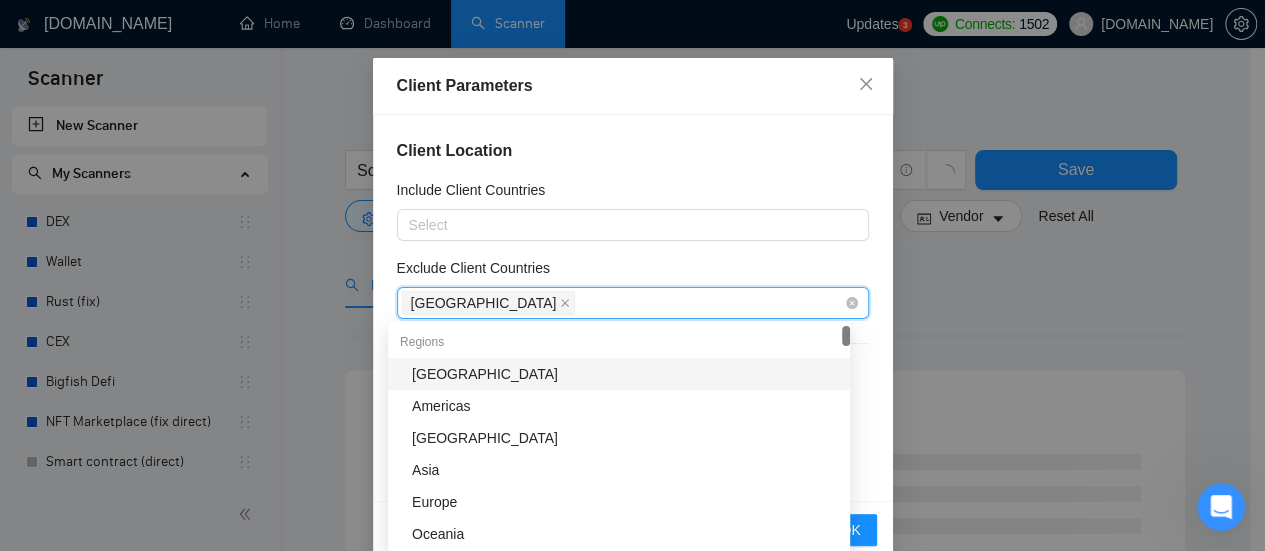 click on "[GEOGRAPHIC_DATA]" at bounding box center (623, 303) 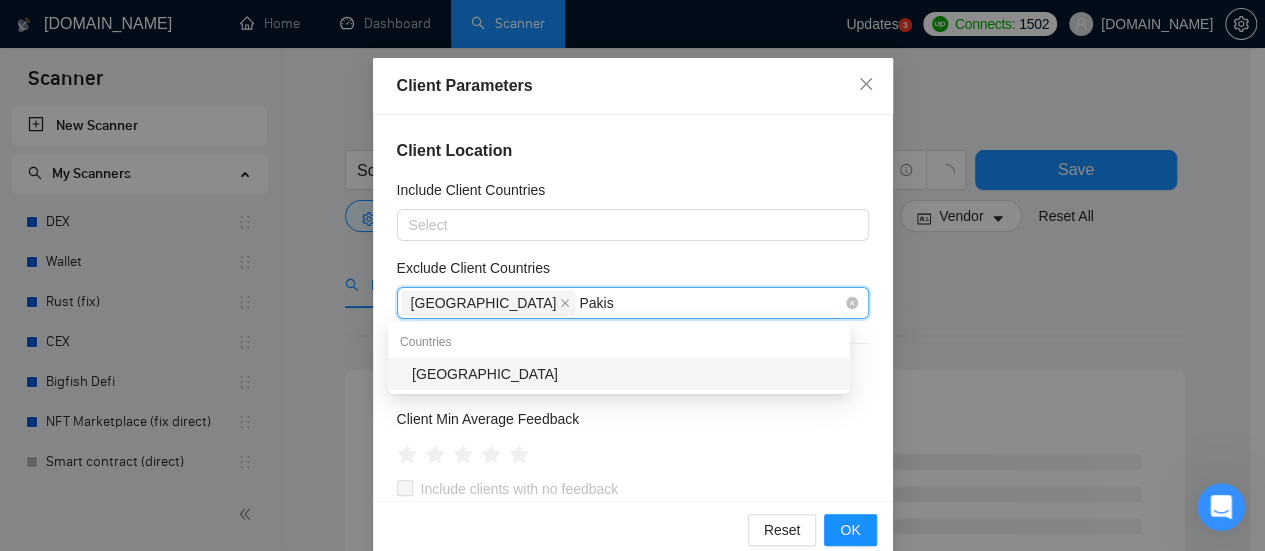type on "Pakista" 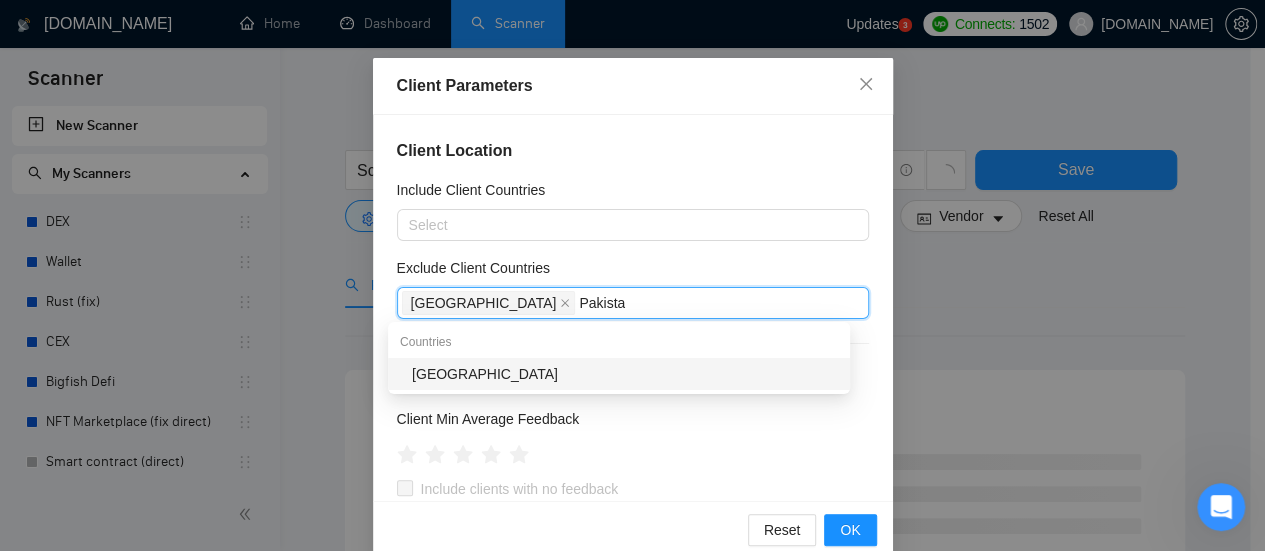 click on "[GEOGRAPHIC_DATA]" at bounding box center [625, 374] 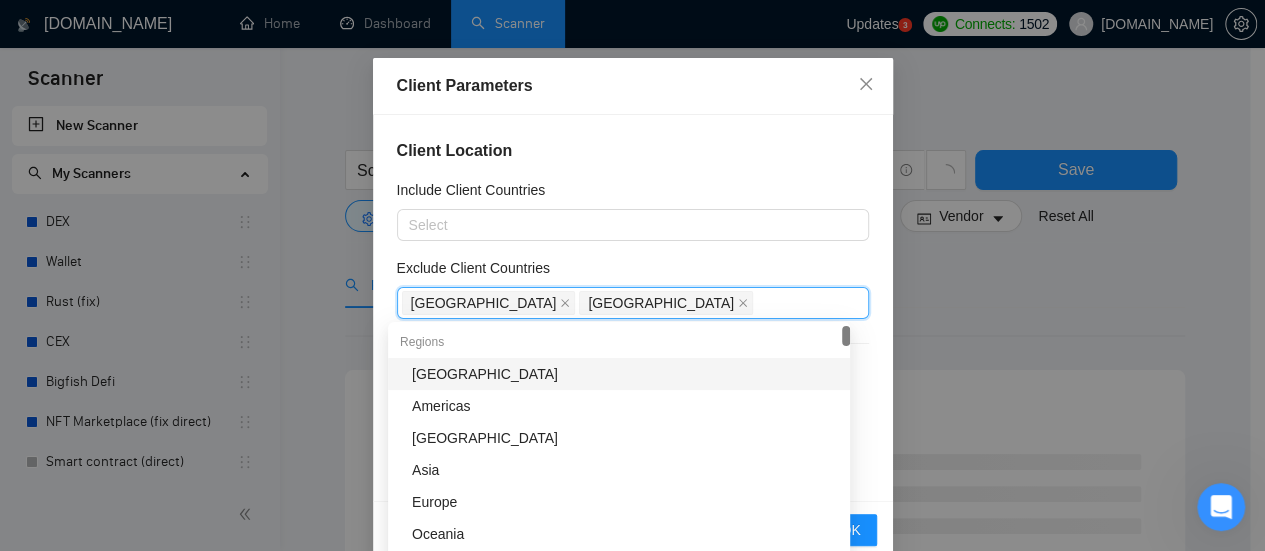 click on "[GEOGRAPHIC_DATA]" at bounding box center [625, 374] 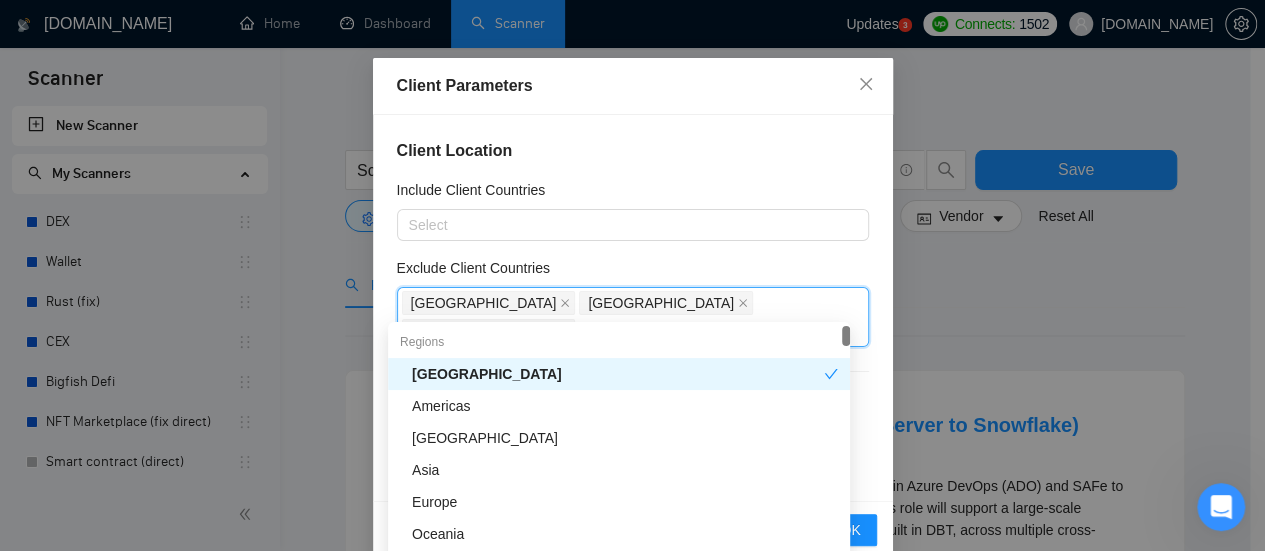 click on "Exclude Client Countries" at bounding box center (633, 272) 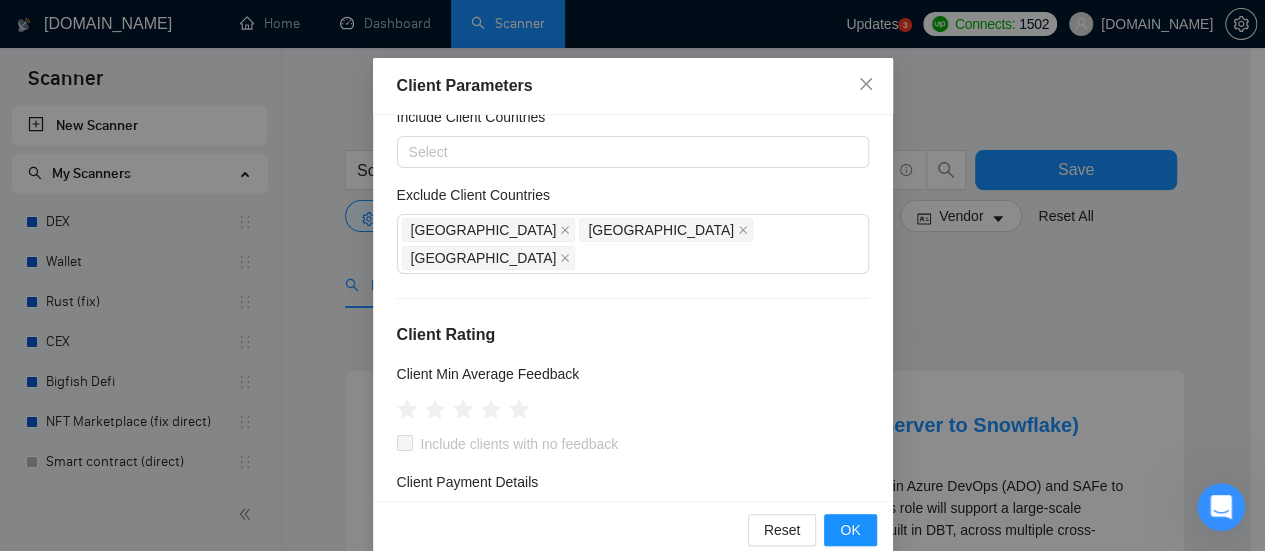scroll, scrollTop: 200, scrollLeft: 0, axis: vertical 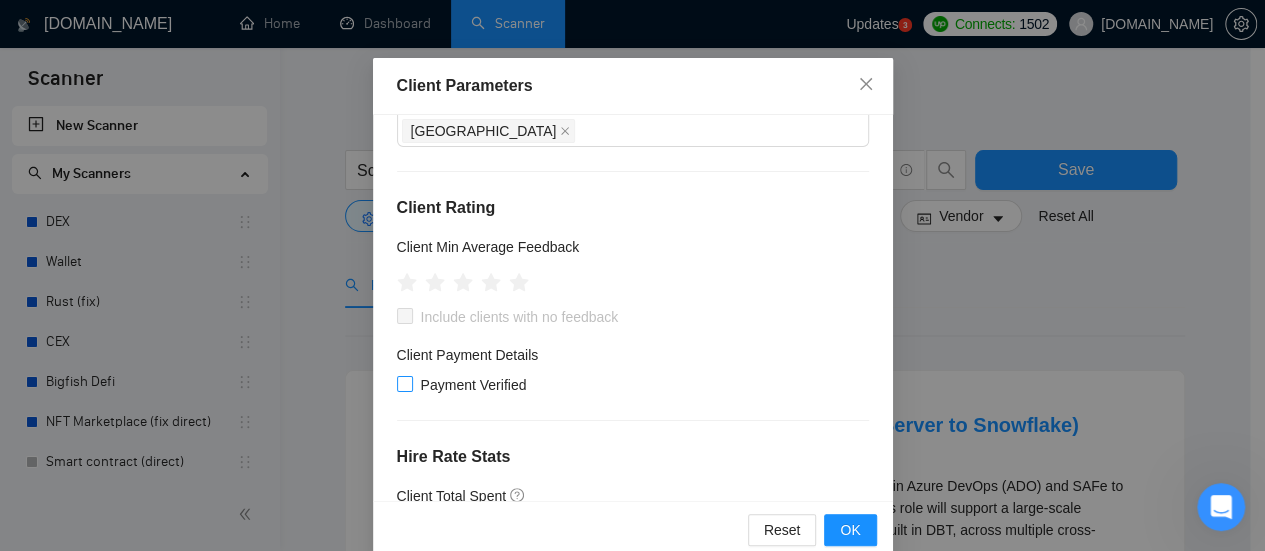 click on "Payment Verified" at bounding box center [404, 383] 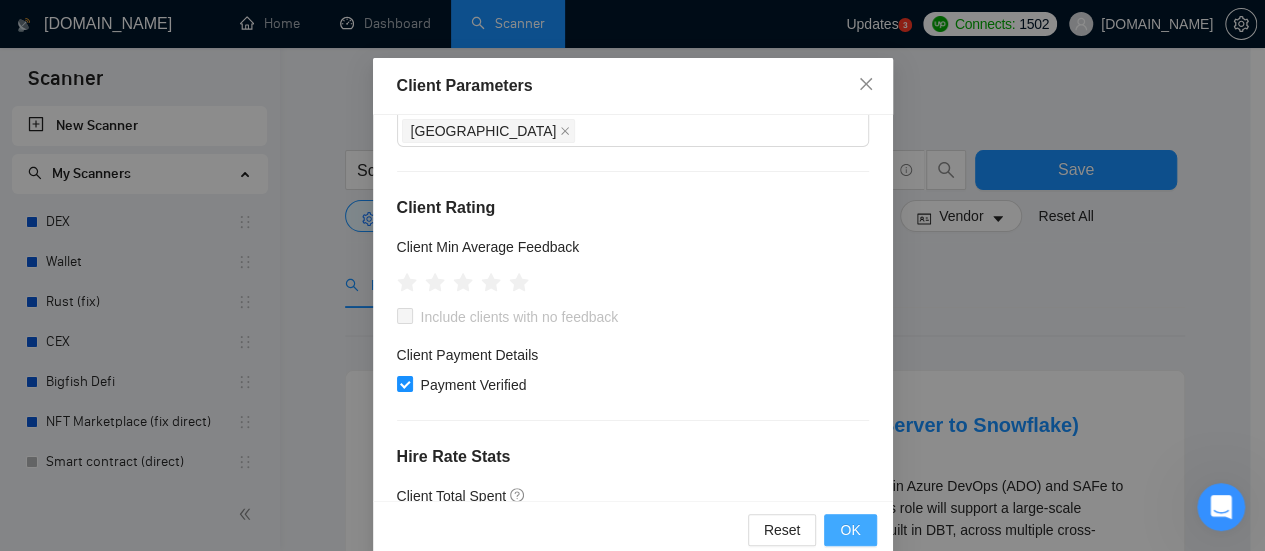 click on "OK" at bounding box center (850, 530) 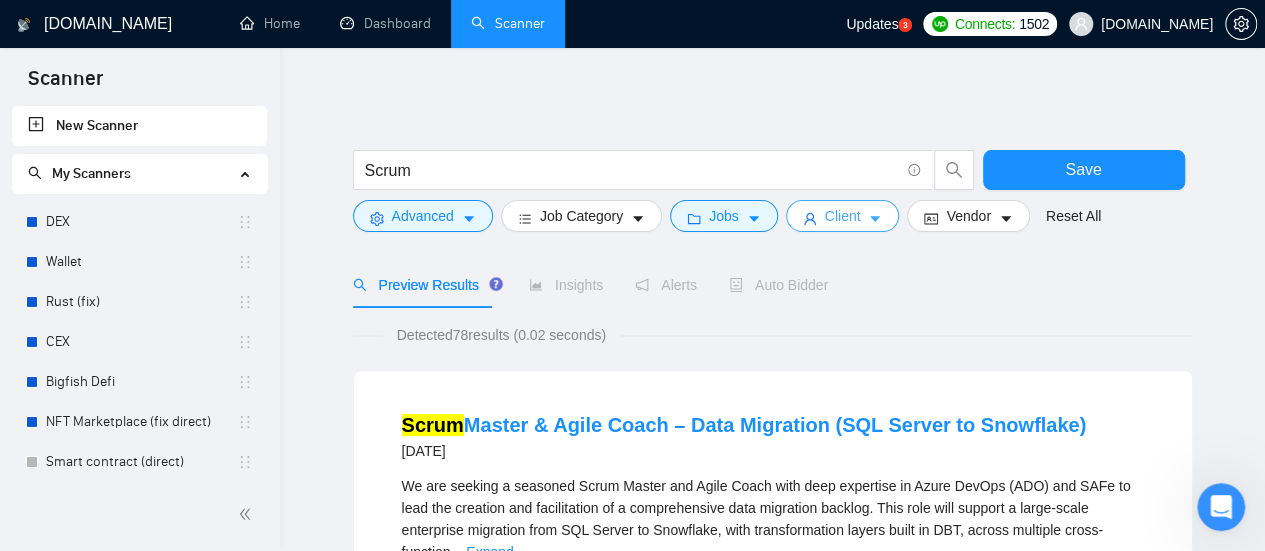 click on "Client" at bounding box center [843, 216] 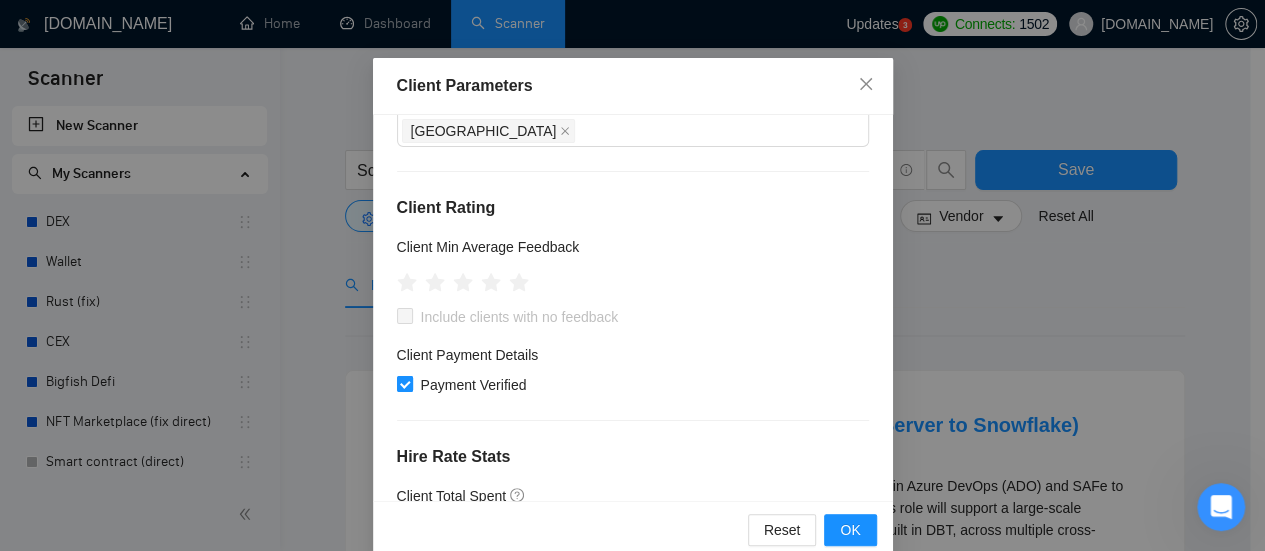 click on "Payment Verified" at bounding box center (404, 383) 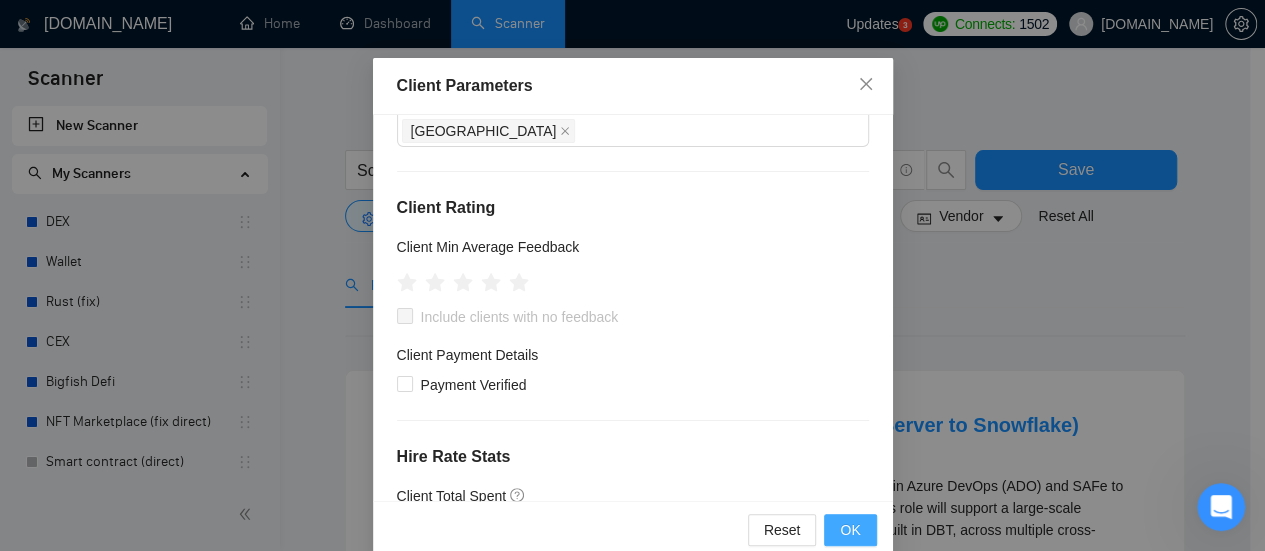 click on "OK" at bounding box center (850, 530) 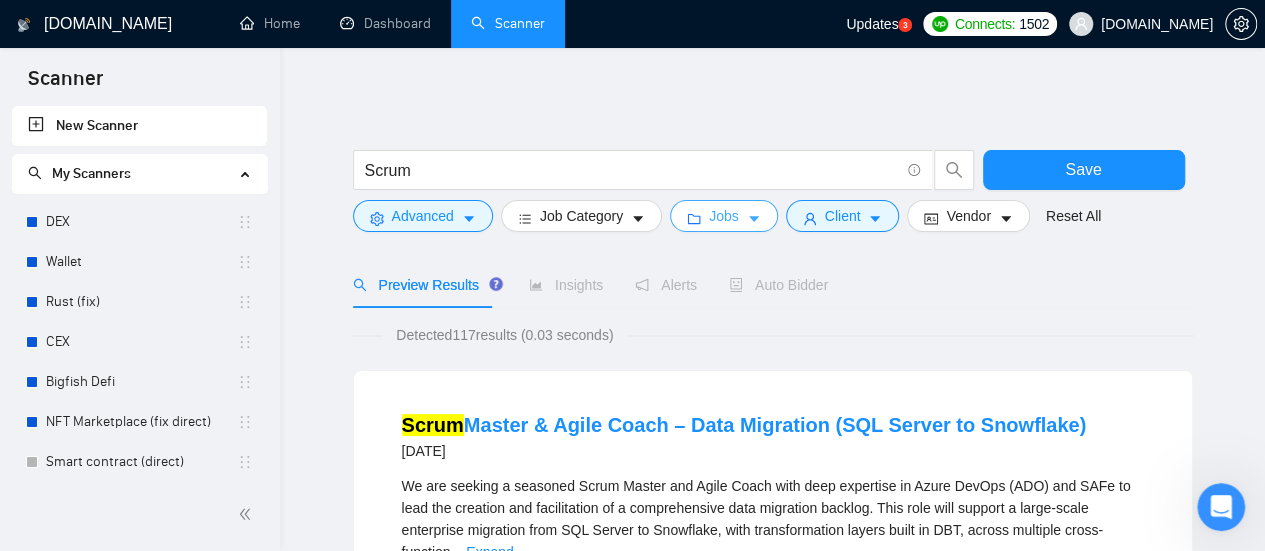 click 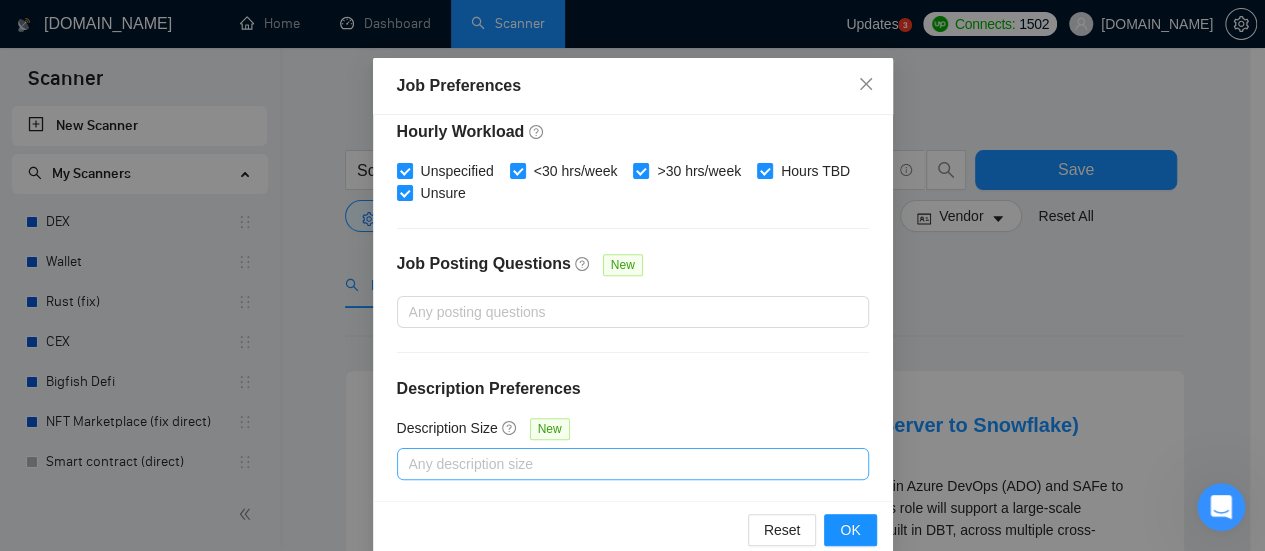 scroll, scrollTop: 30, scrollLeft: 0, axis: vertical 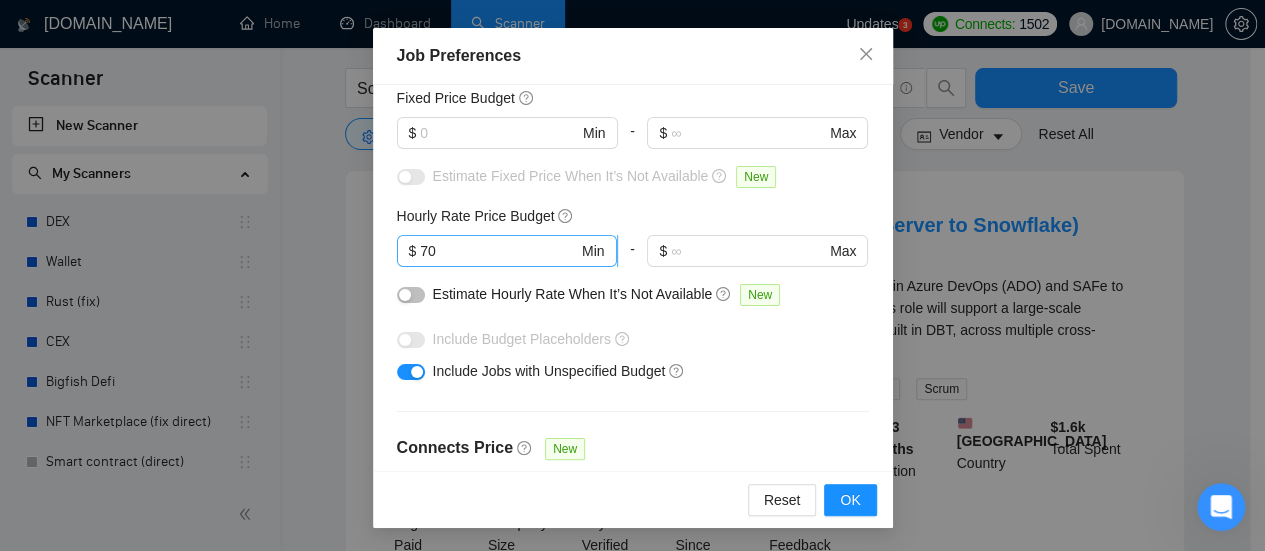 click on "70" at bounding box center [499, 251] 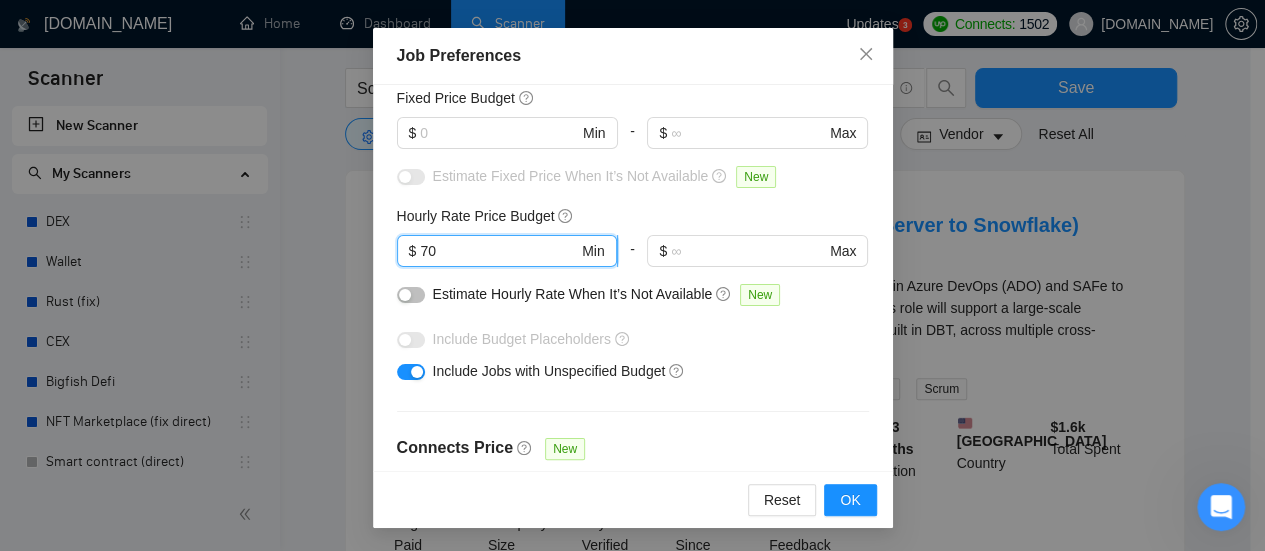 click on "70" at bounding box center (499, 251) 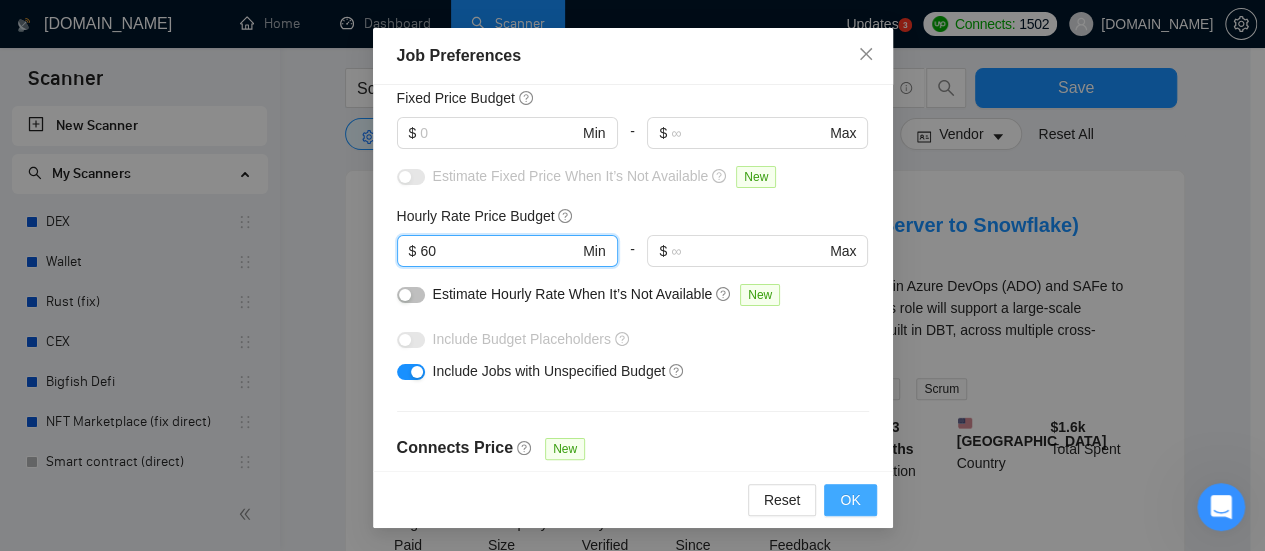 type on "60" 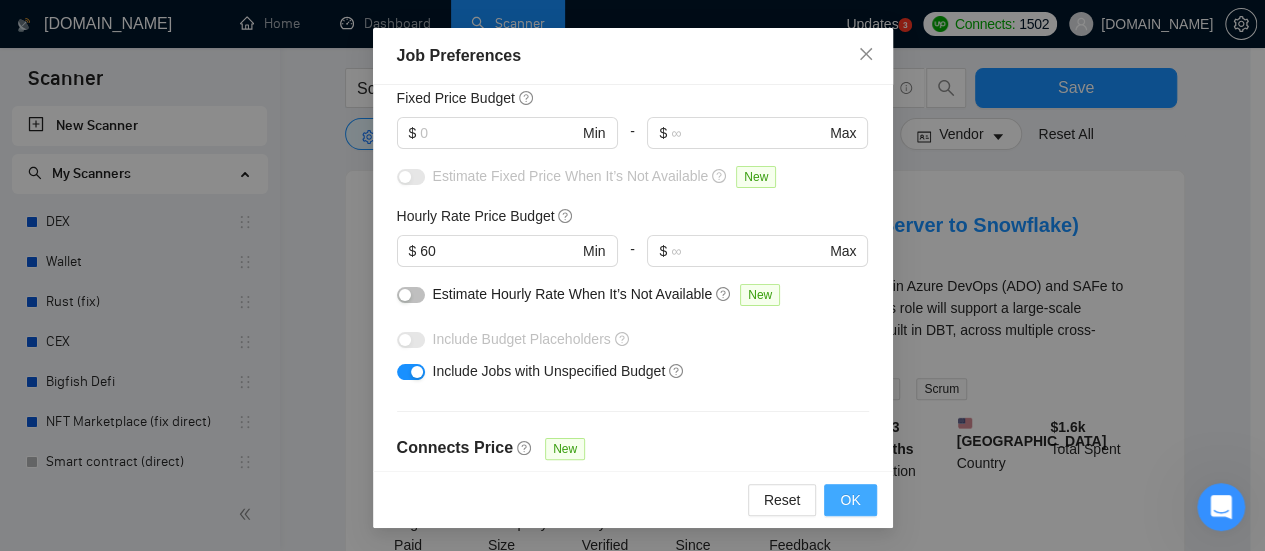 click on "OK" at bounding box center [850, 500] 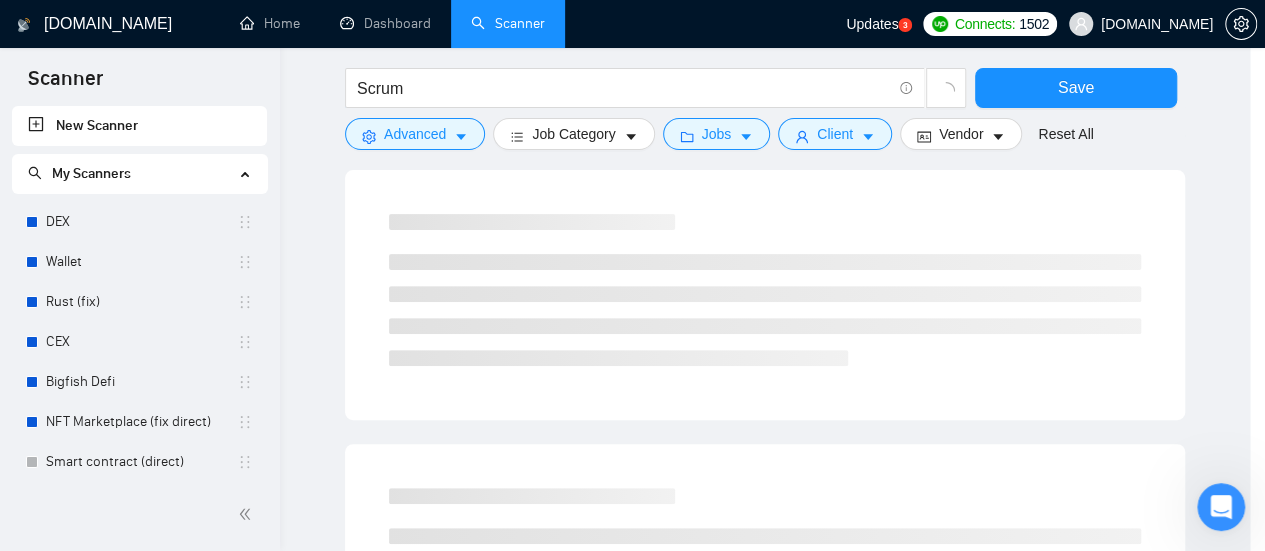 scroll, scrollTop: 0, scrollLeft: 0, axis: both 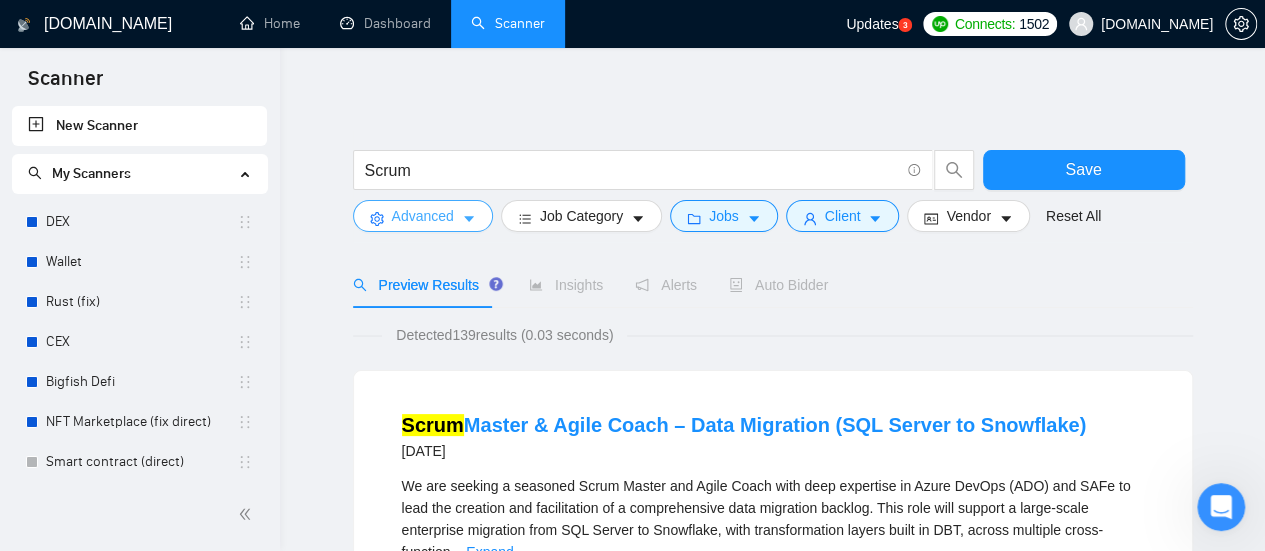 click on "Advanced" at bounding box center (423, 216) 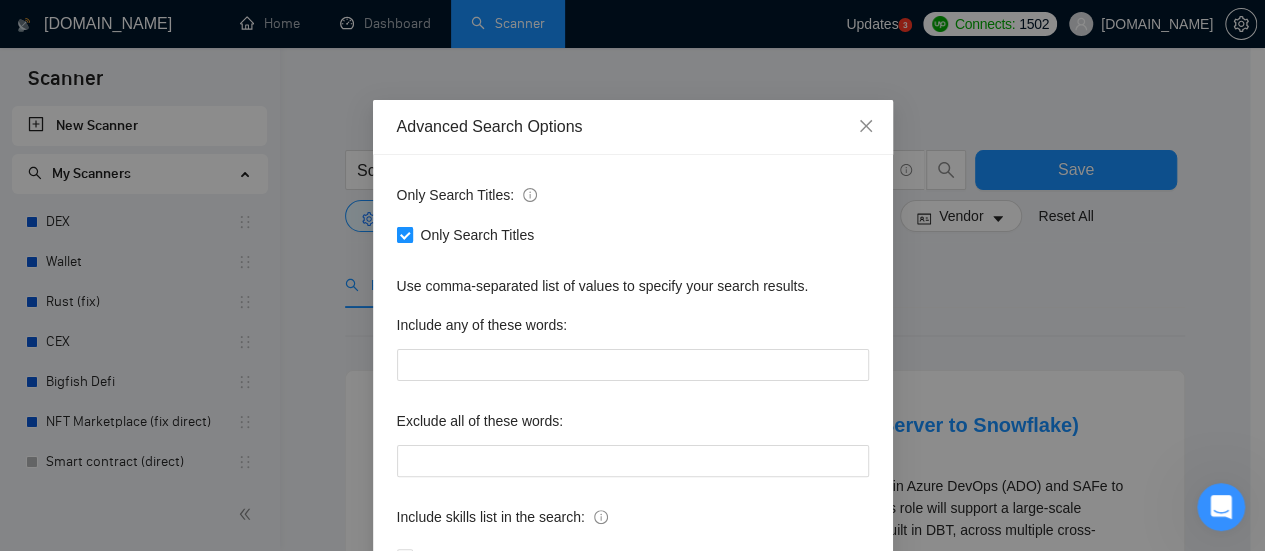 click on "Only Search Titles" at bounding box center [404, 234] 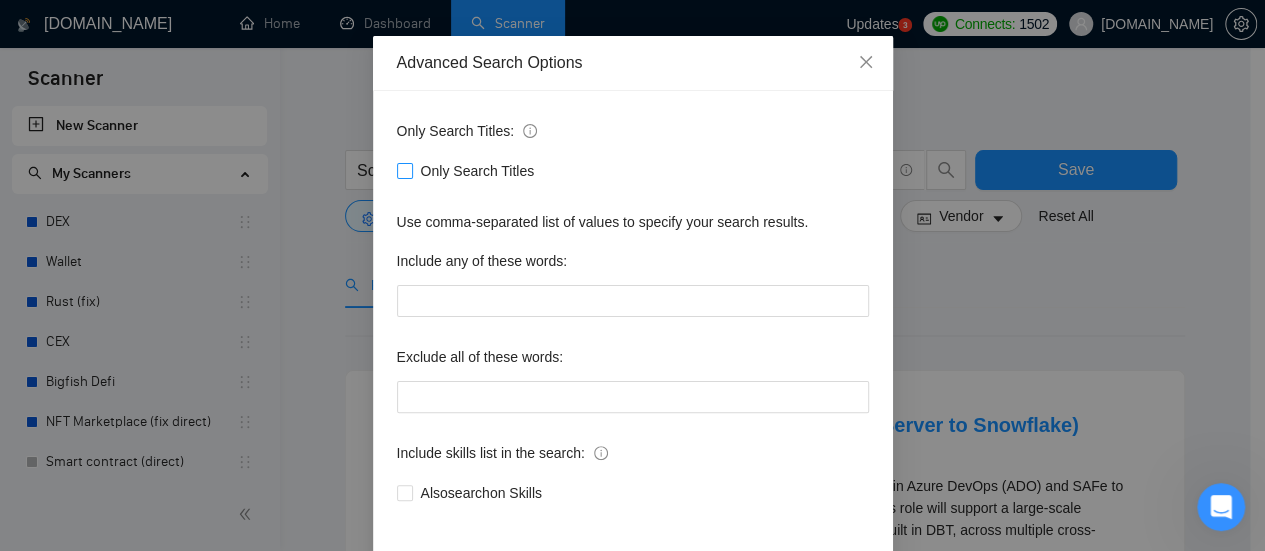 scroll, scrollTop: 146, scrollLeft: 0, axis: vertical 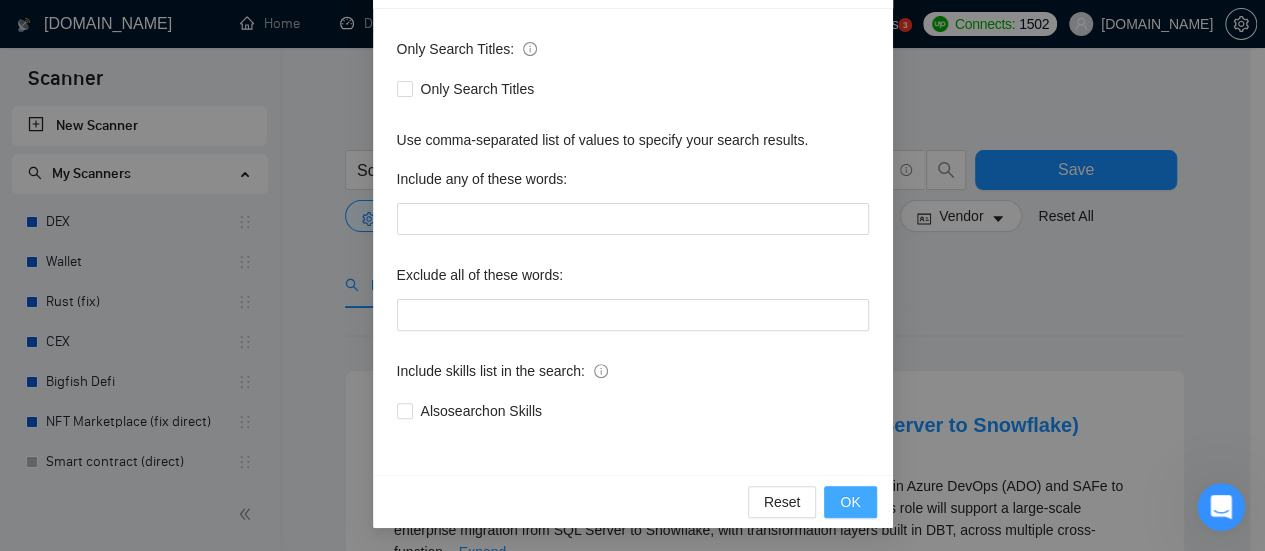 click on "OK" at bounding box center [850, 502] 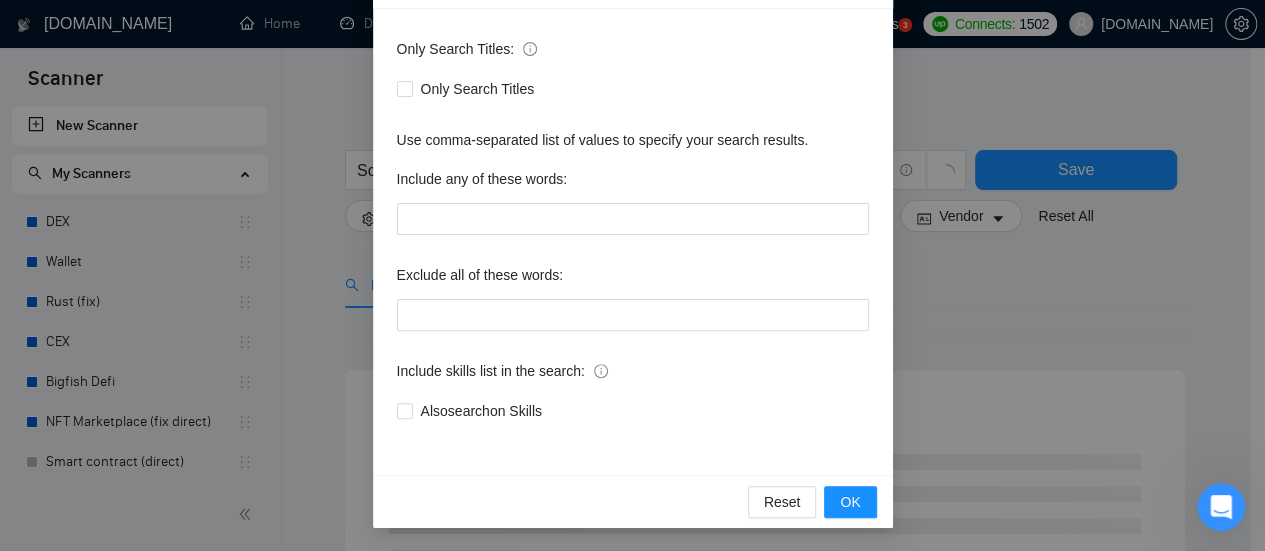 click on "Advanced Search Options Only Search Titles:   Only Search Titles Use comma-separated list of values to specify your search results. Include any of these words: Exclude all of these words: Include skills list in the search:   Also  search  on Skills Reset OK" at bounding box center [632, 275] 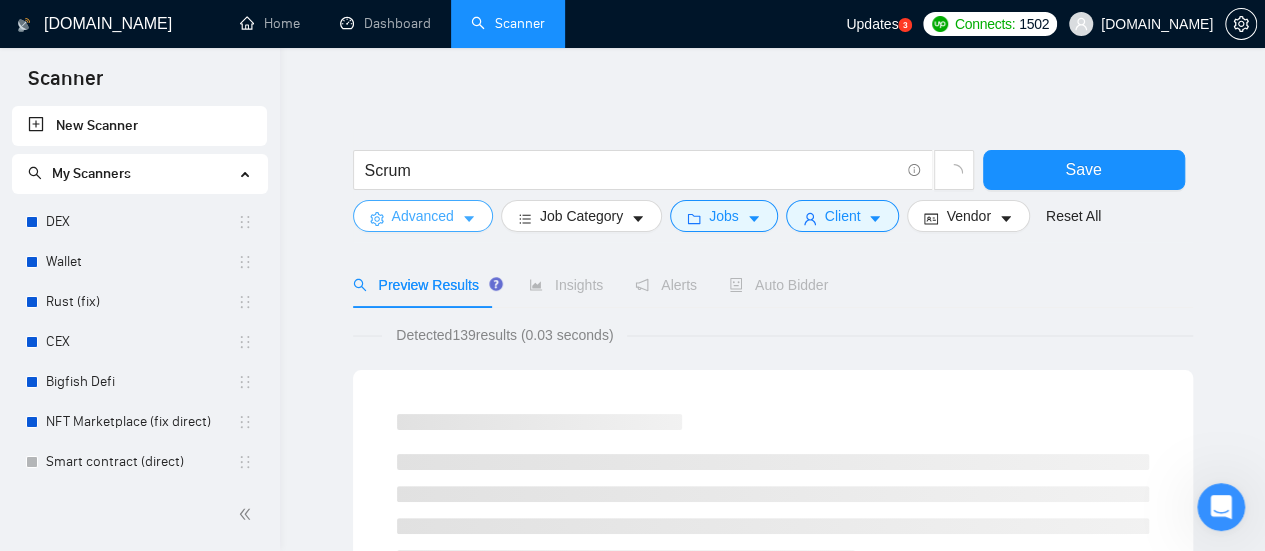 scroll, scrollTop: 0, scrollLeft: 0, axis: both 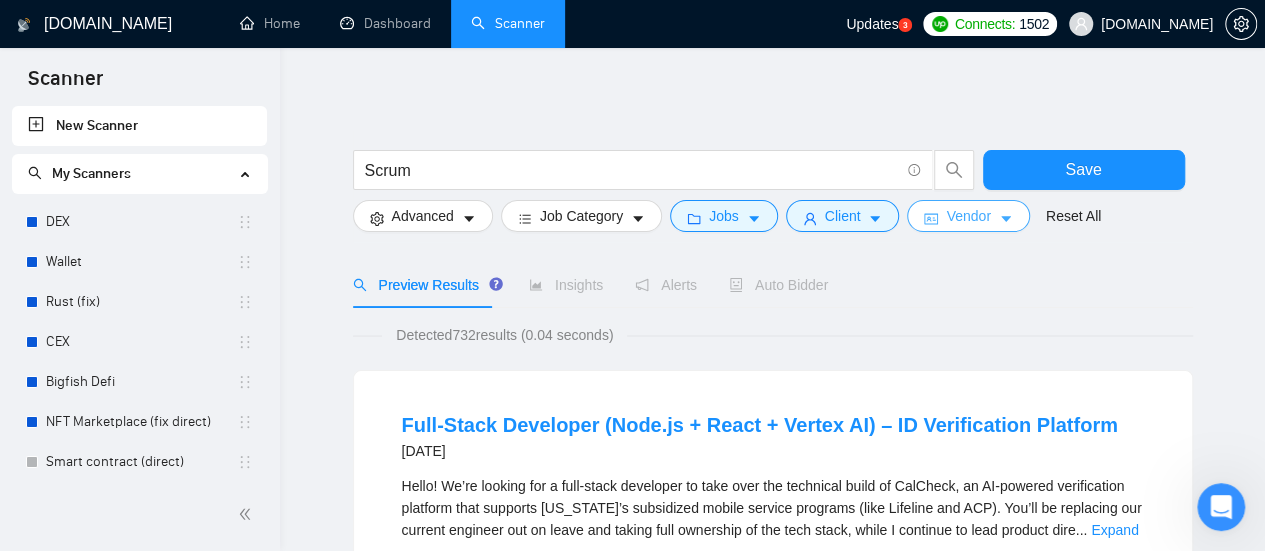 click 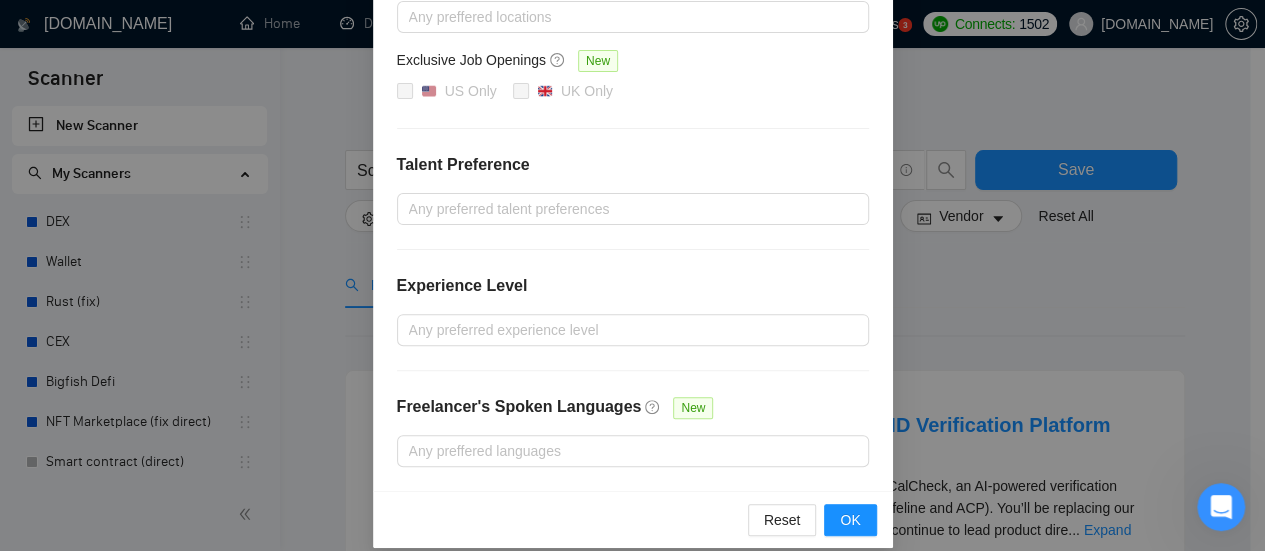 scroll, scrollTop: 236, scrollLeft: 0, axis: vertical 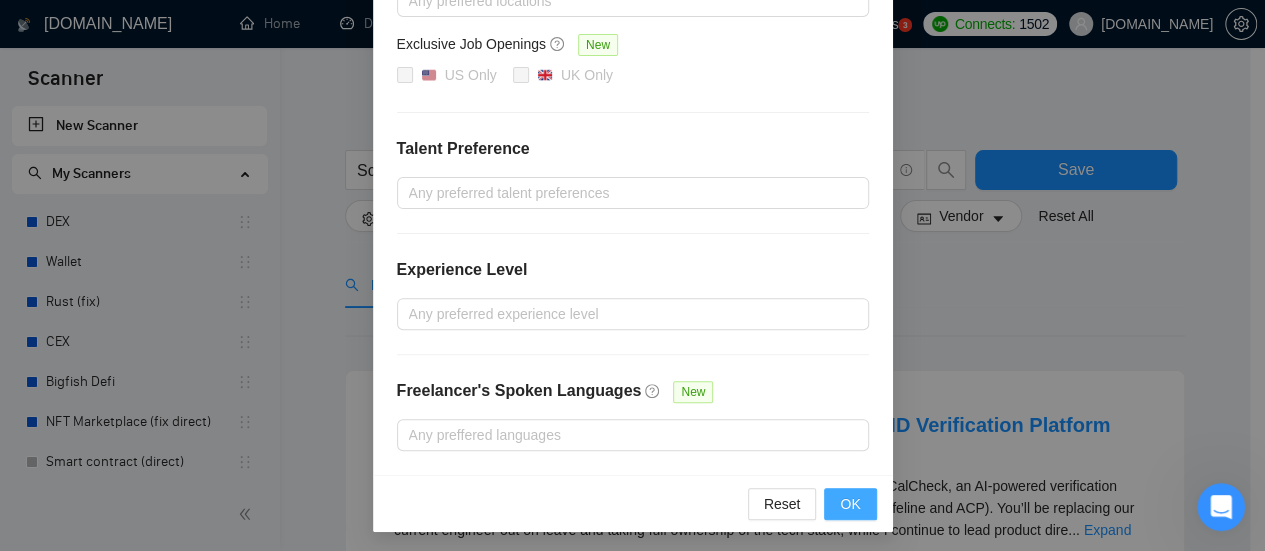 click on "OK" at bounding box center [850, 504] 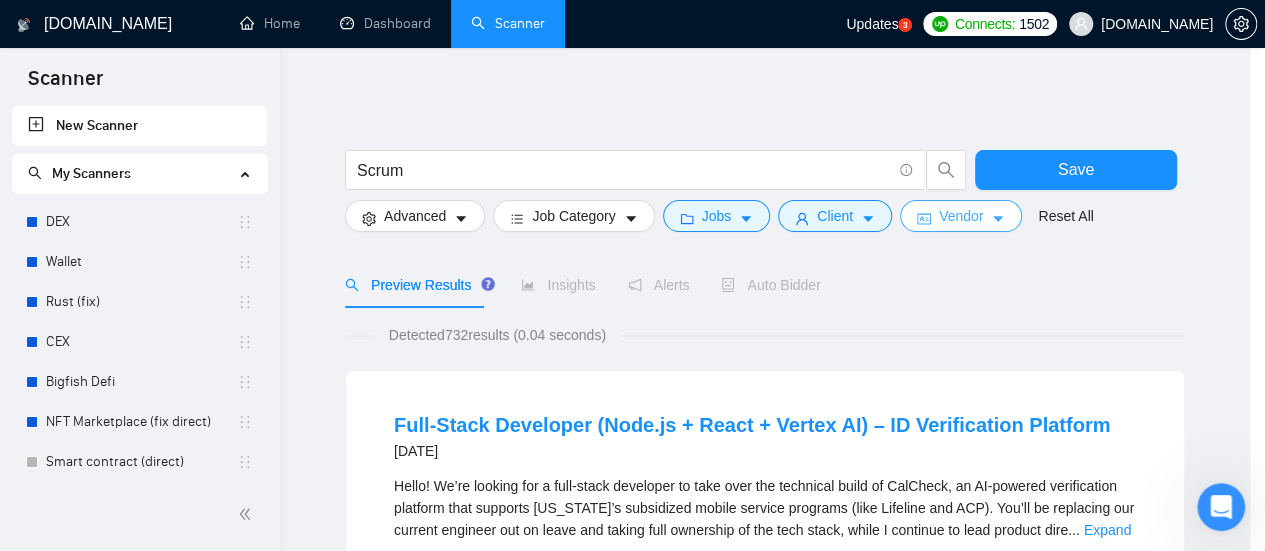 scroll, scrollTop: 0, scrollLeft: 0, axis: both 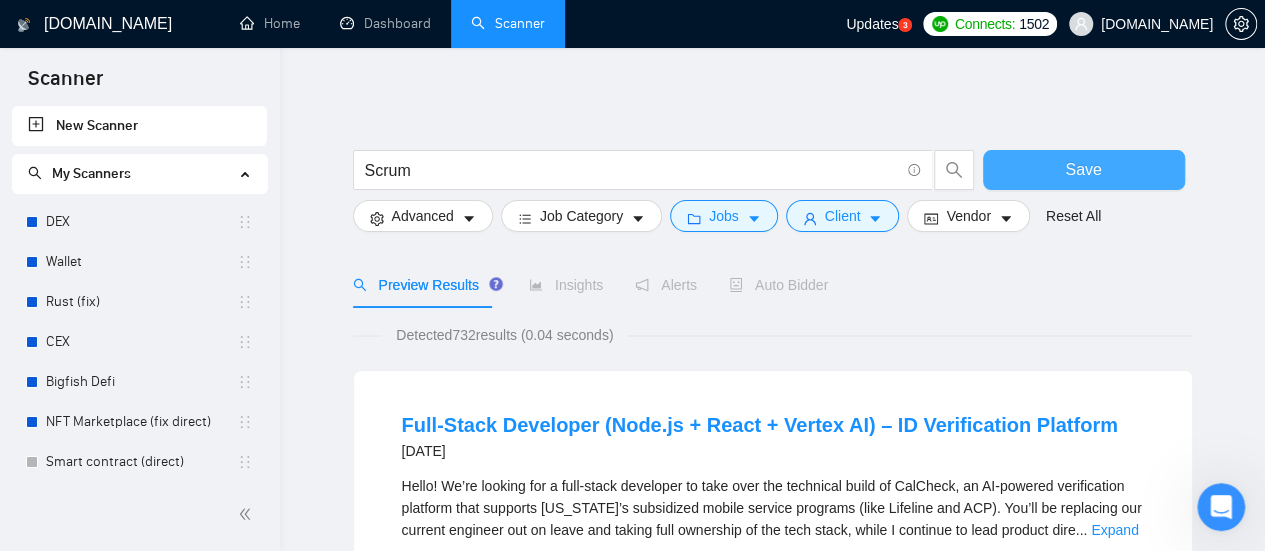 click on "Save" at bounding box center [1083, 169] 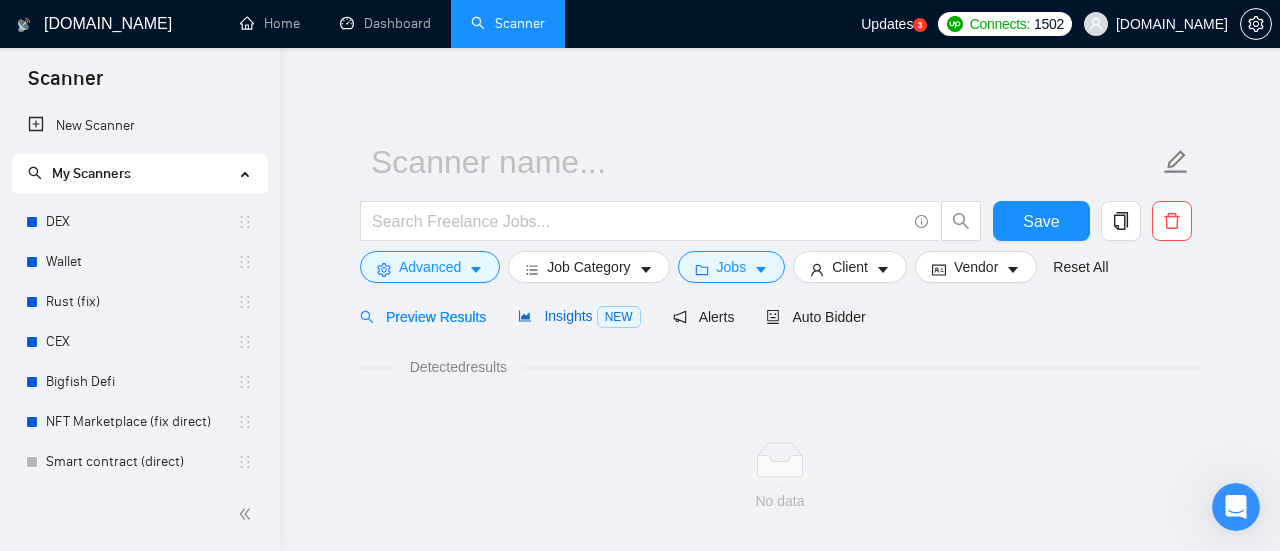 click on "Insights NEW" at bounding box center [579, 316] 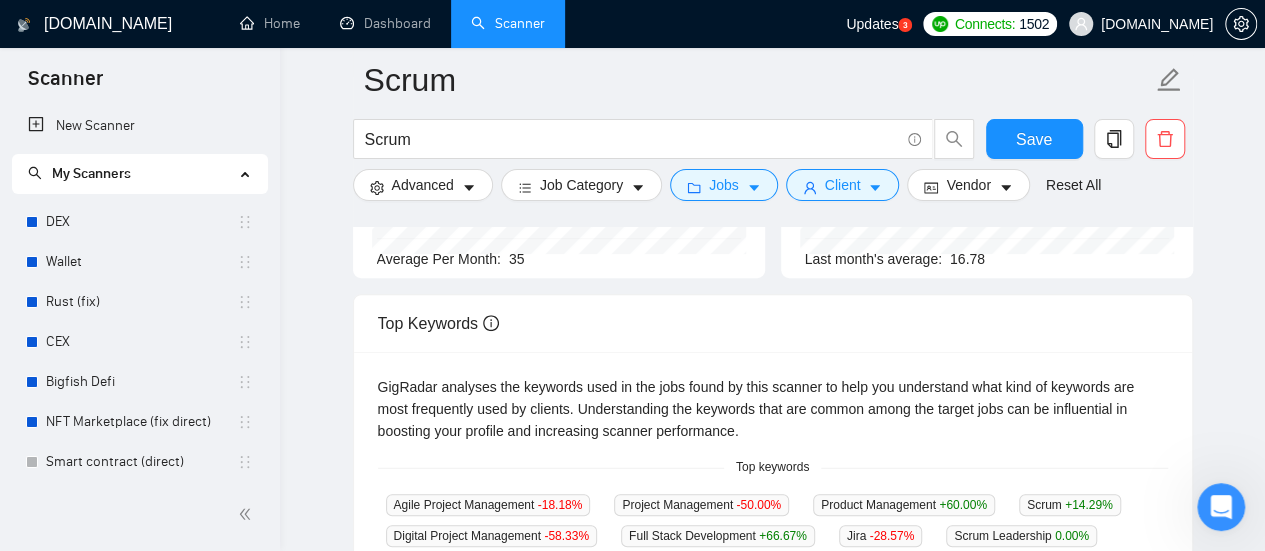 scroll, scrollTop: 400, scrollLeft: 0, axis: vertical 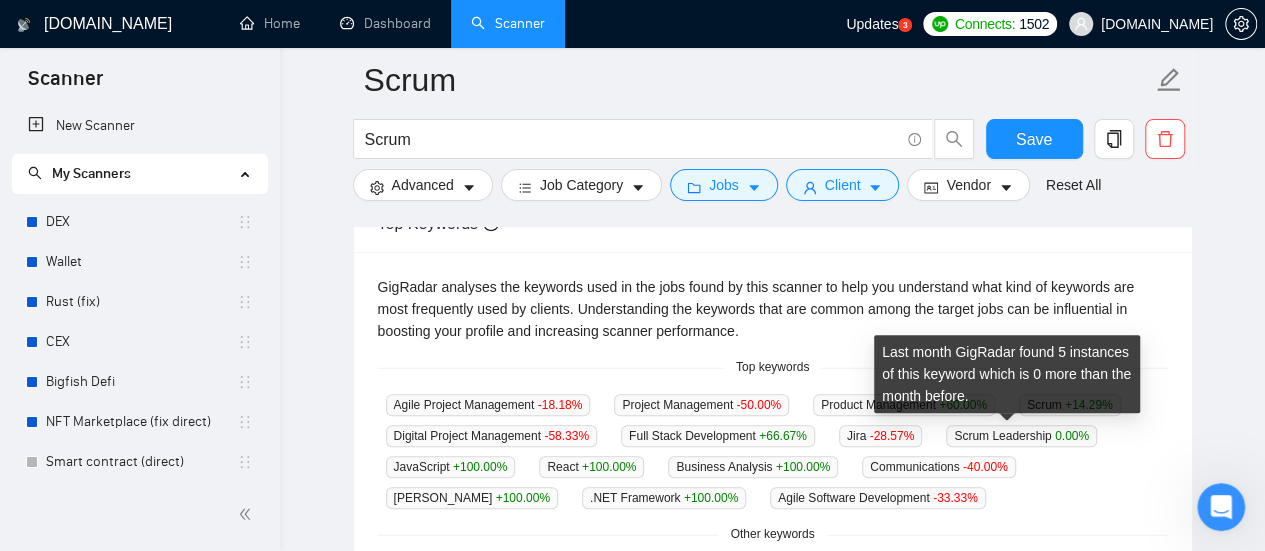 click on "Scrum Leadership   0.00 %" at bounding box center (1021, 436) 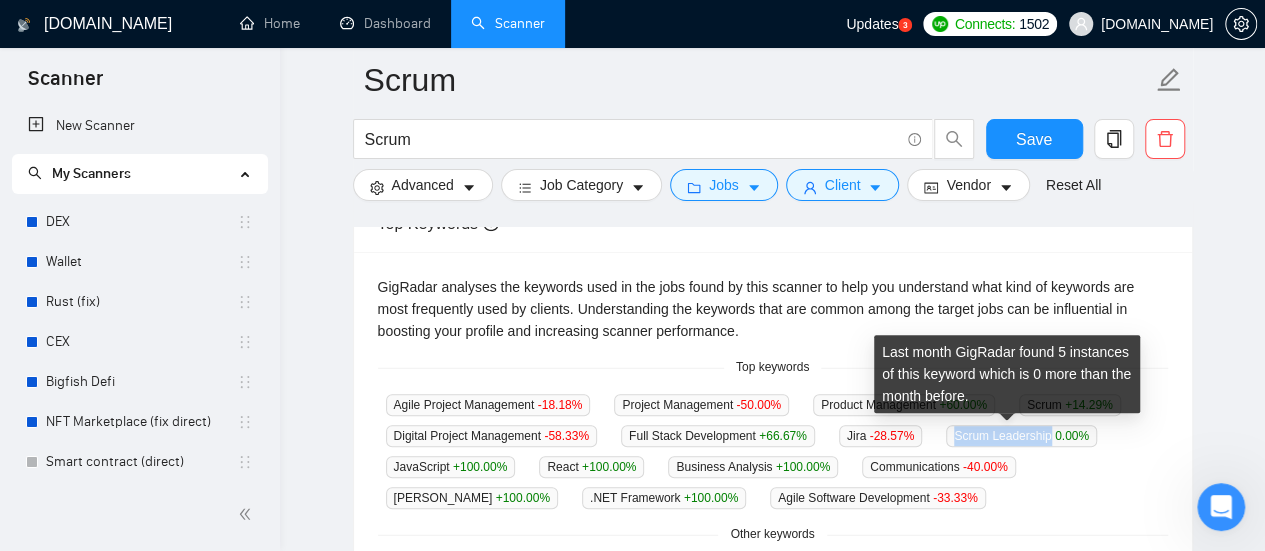 drag, startPoint x: 942, startPoint y: 434, endPoint x: 1037, endPoint y: 431, distance: 95.047356 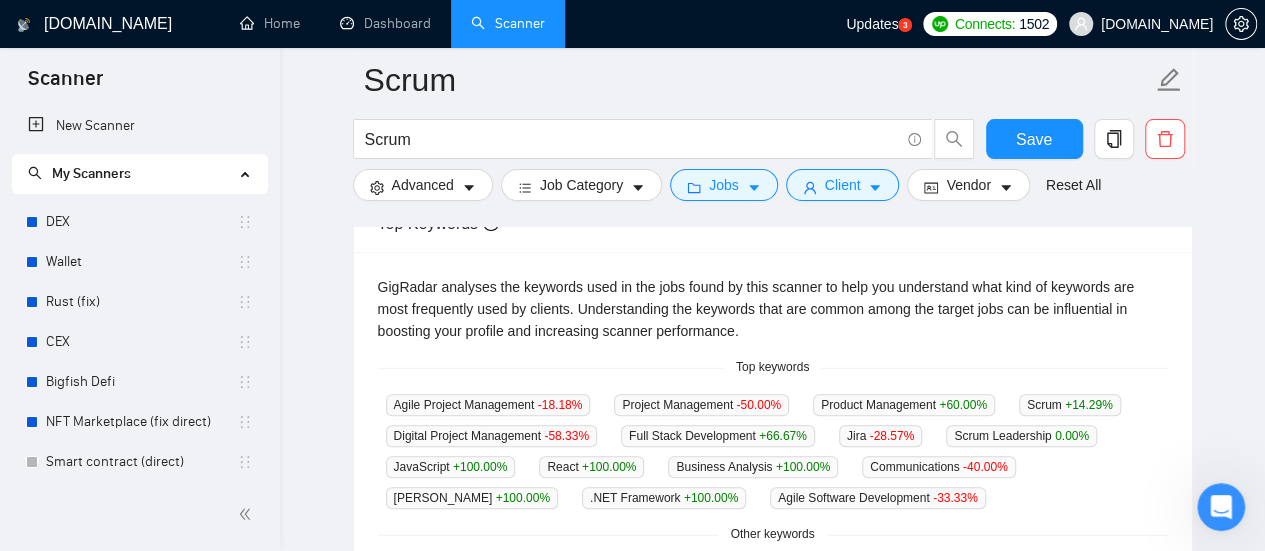 click on "Product Management   +60.00 %" at bounding box center [904, 405] 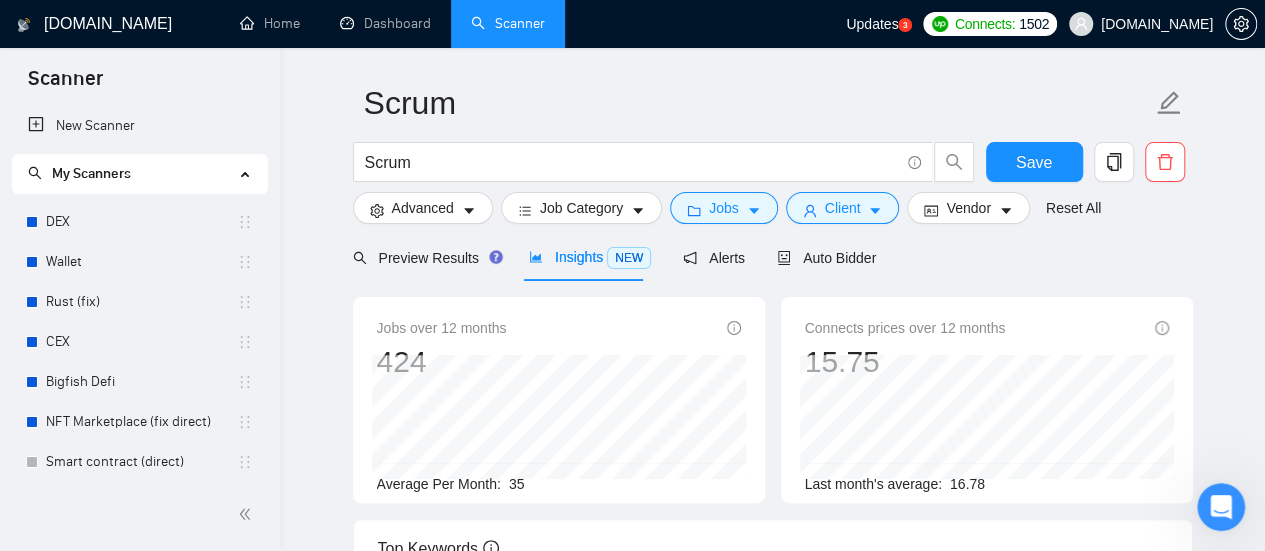 scroll, scrollTop: 0, scrollLeft: 0, axis: both 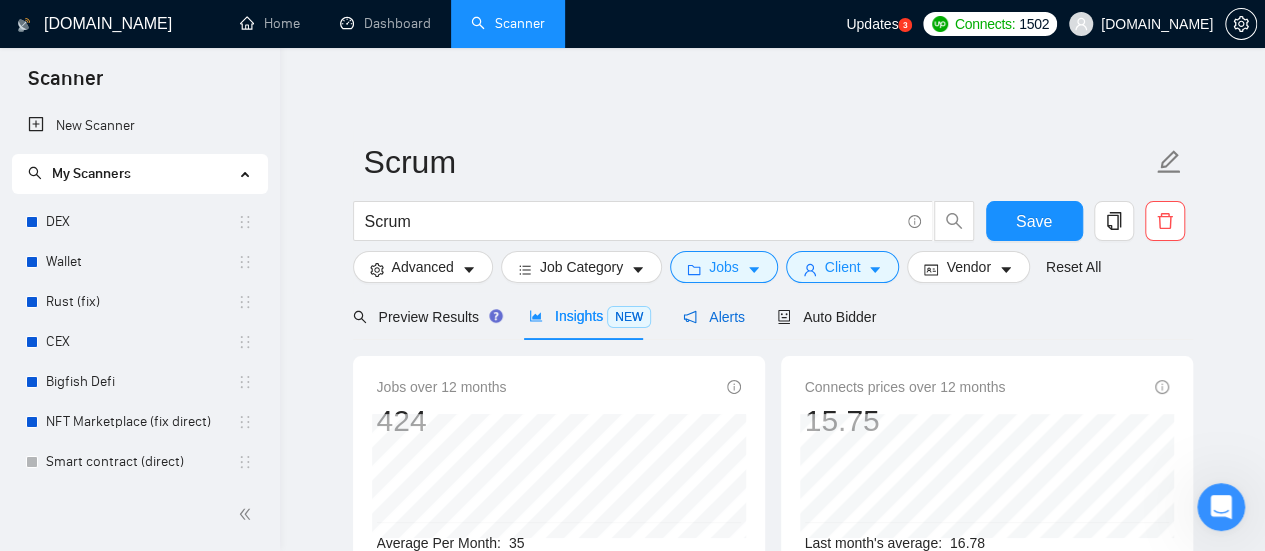 click on "Alerts" at bounding box center (714, 317) 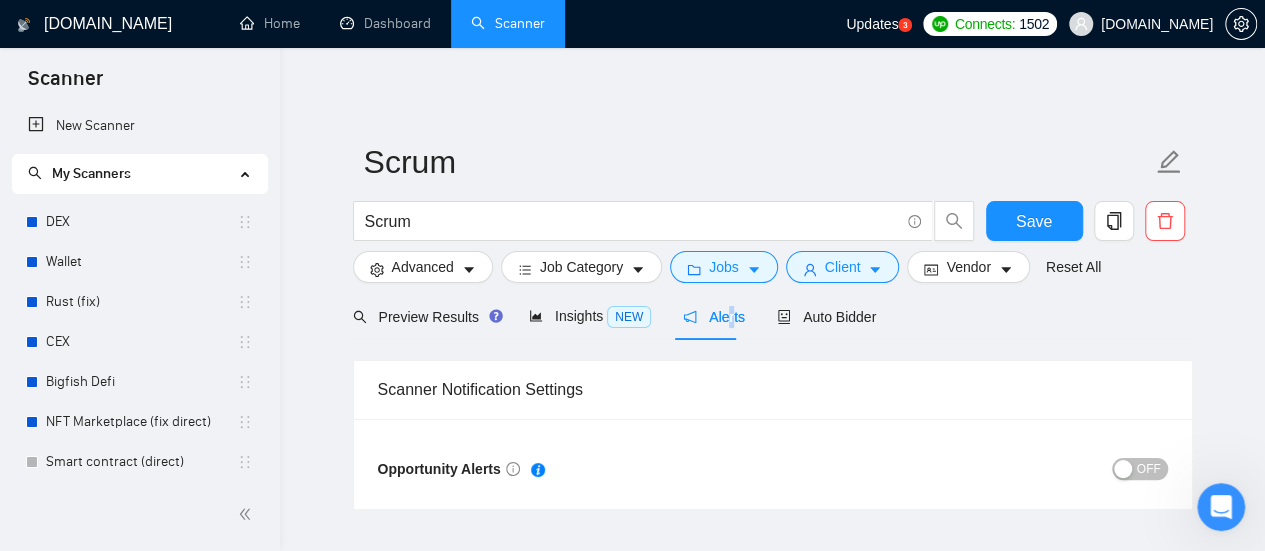click on "OFF" at bounding box center [1140, 469] 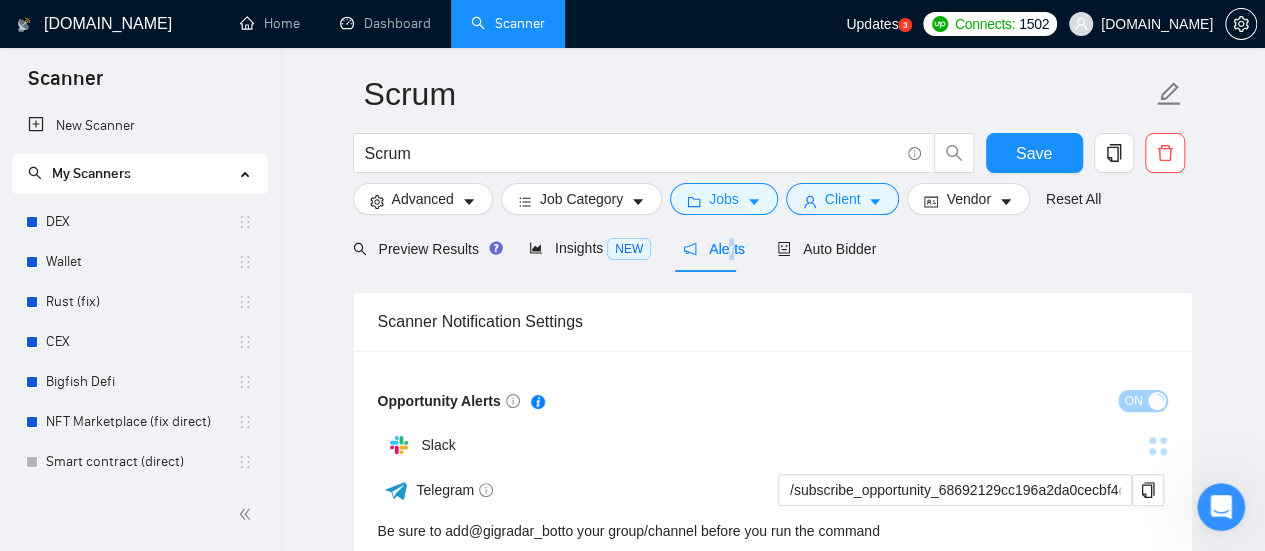 scroll, scrollTop: 0, scrollLeft: 0, axis: both 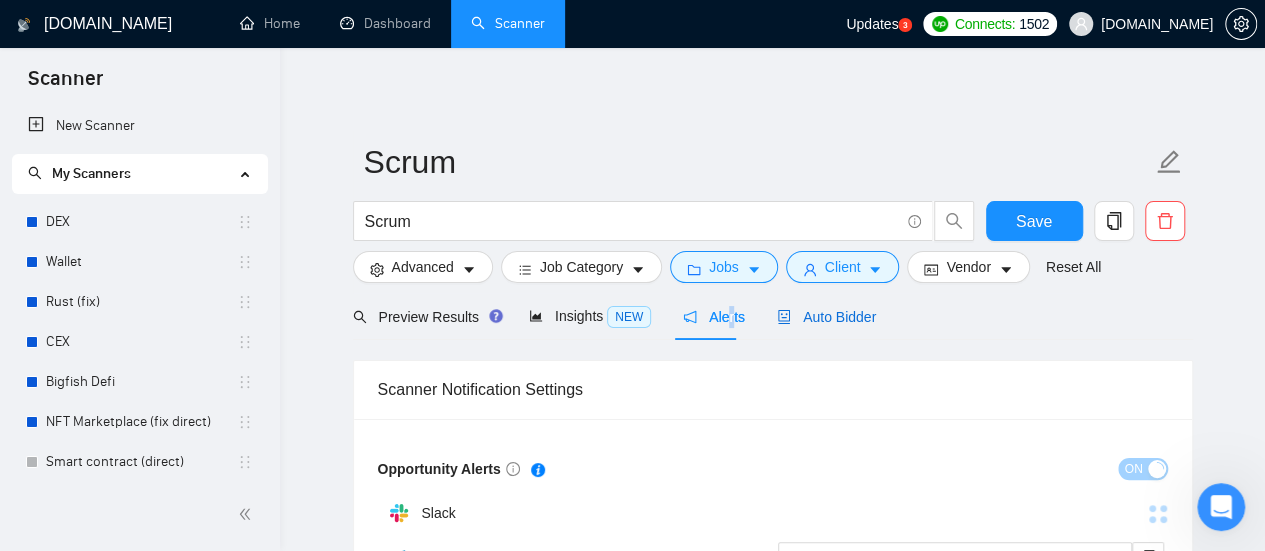 click on "Auto Bidder" at bounding box center (826, 317) 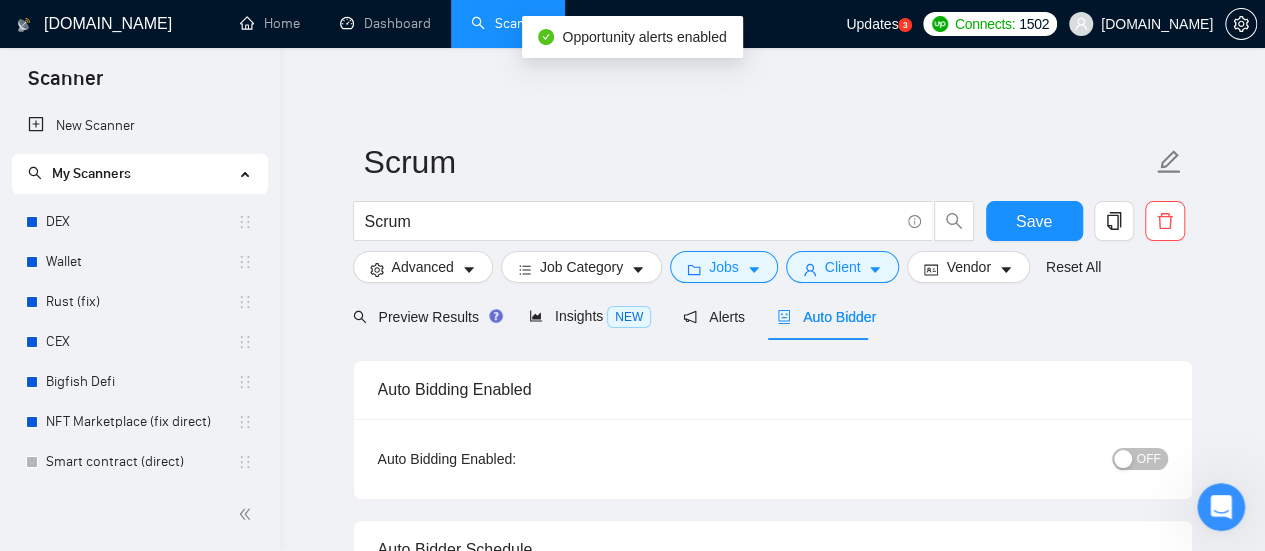 type 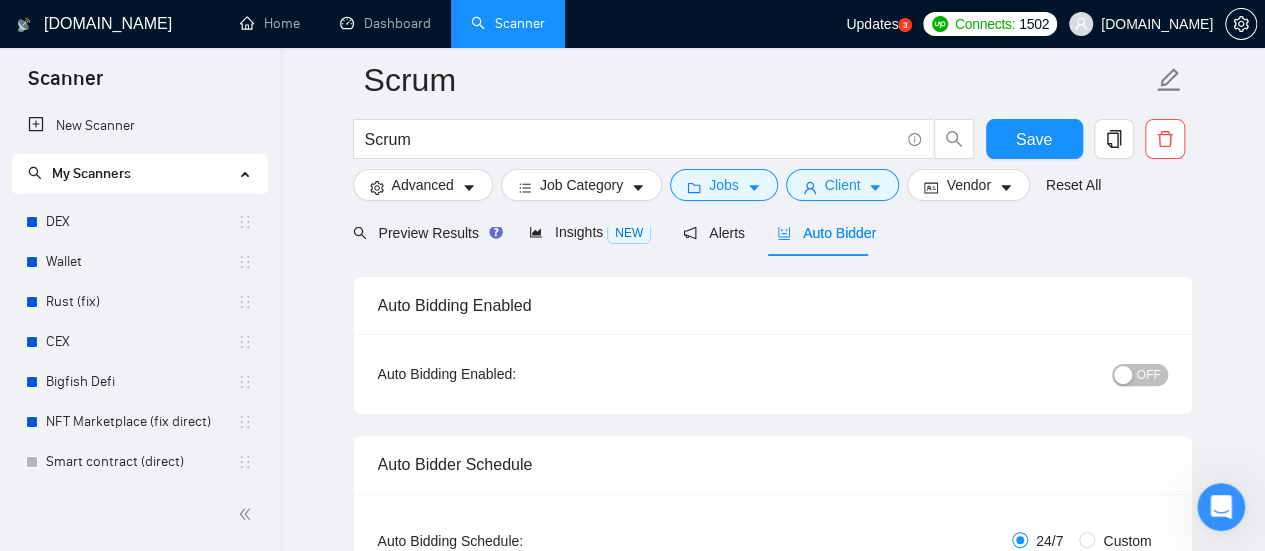 scroll, scrollTop: 300, scrollLeft: 0, axis: vertical 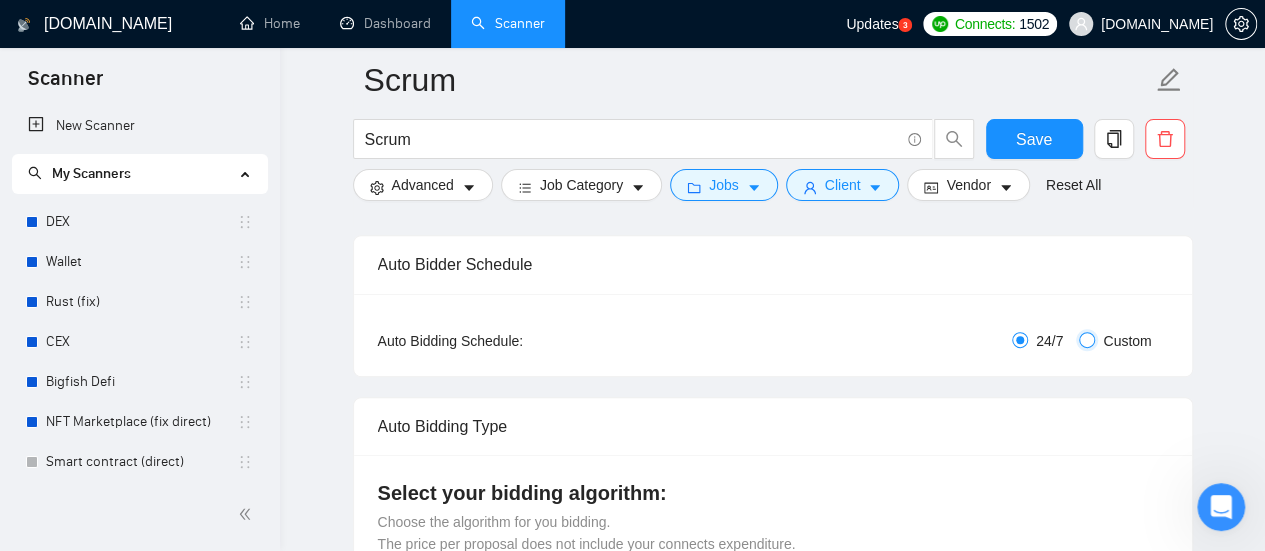 click on "Custom" at bounding box center [1087, 340] 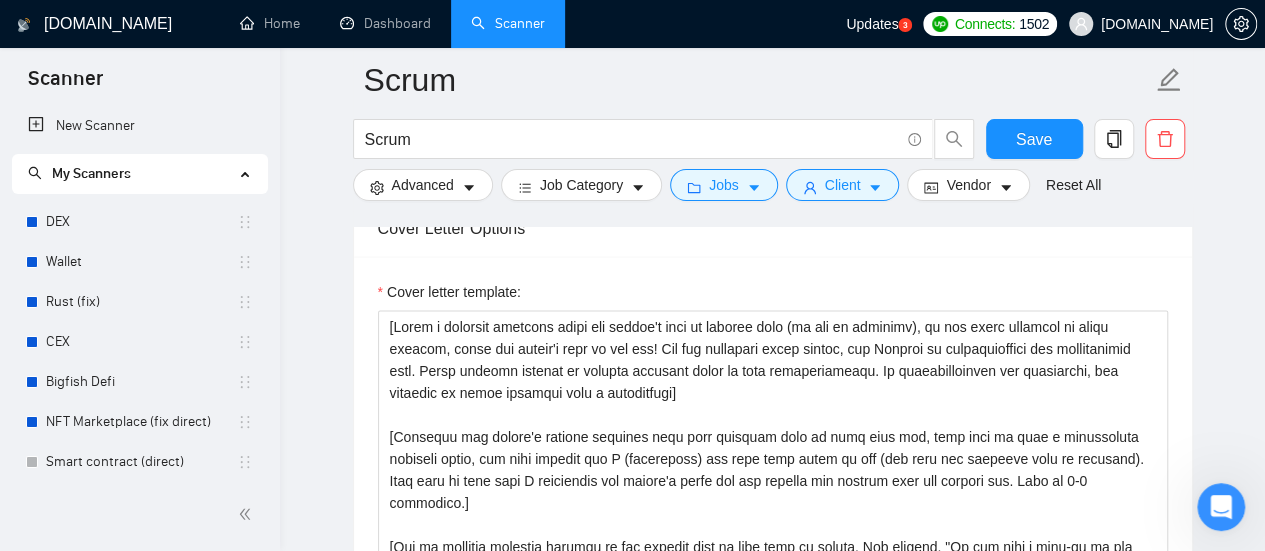 scroll, scrollTop: 1900, scrollLeft: 0, axis: vertical 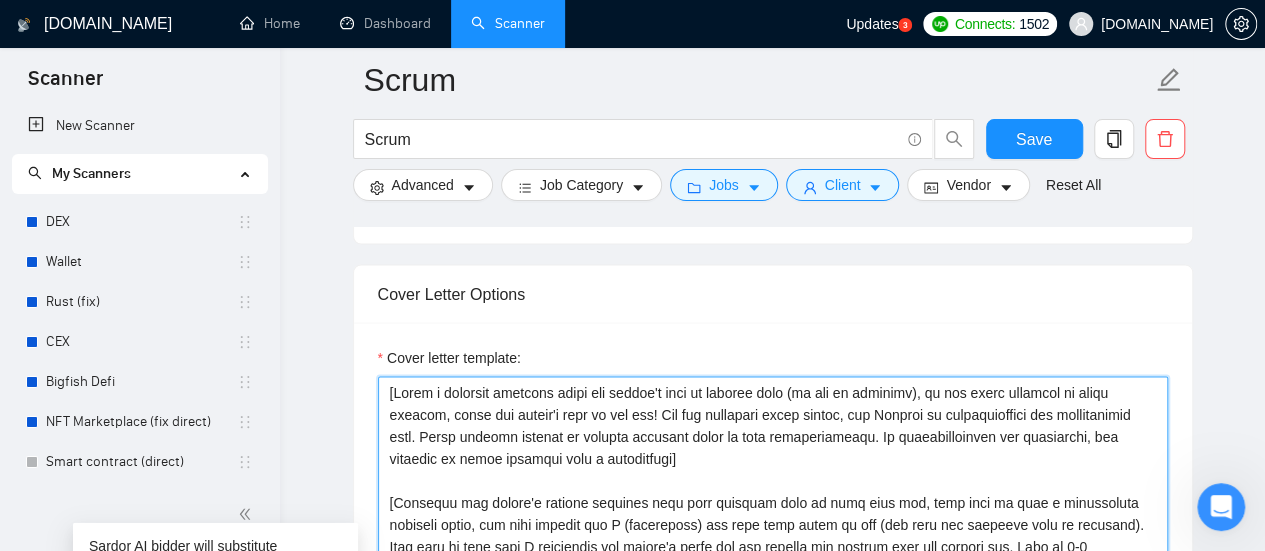 drag, startPoint x: 382, startPoint y: 387, endPoint x: 395, endPoint y: 388, distance: 13.038404 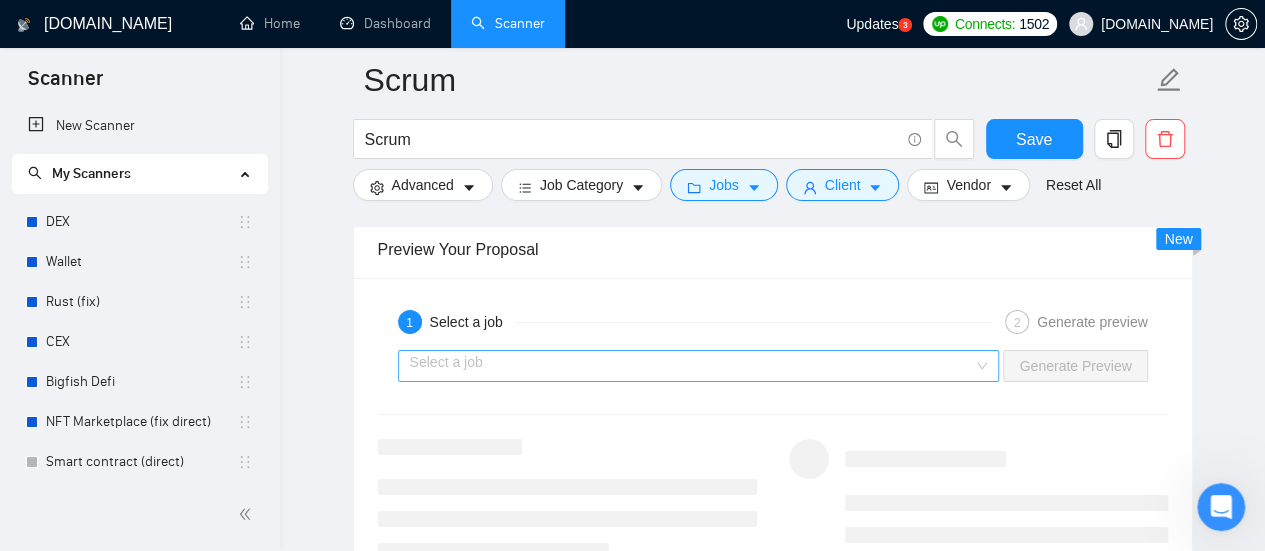 scroll, scrollTop: 3500, scrollLeft: 0, axis: vertical 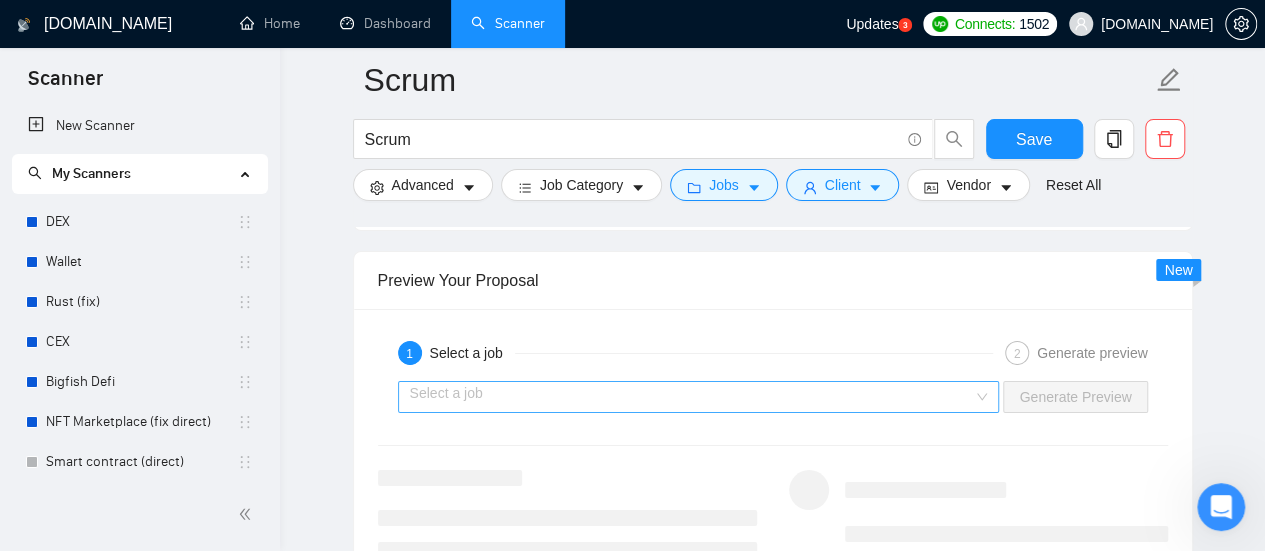 click at bounding box center [692, 397] 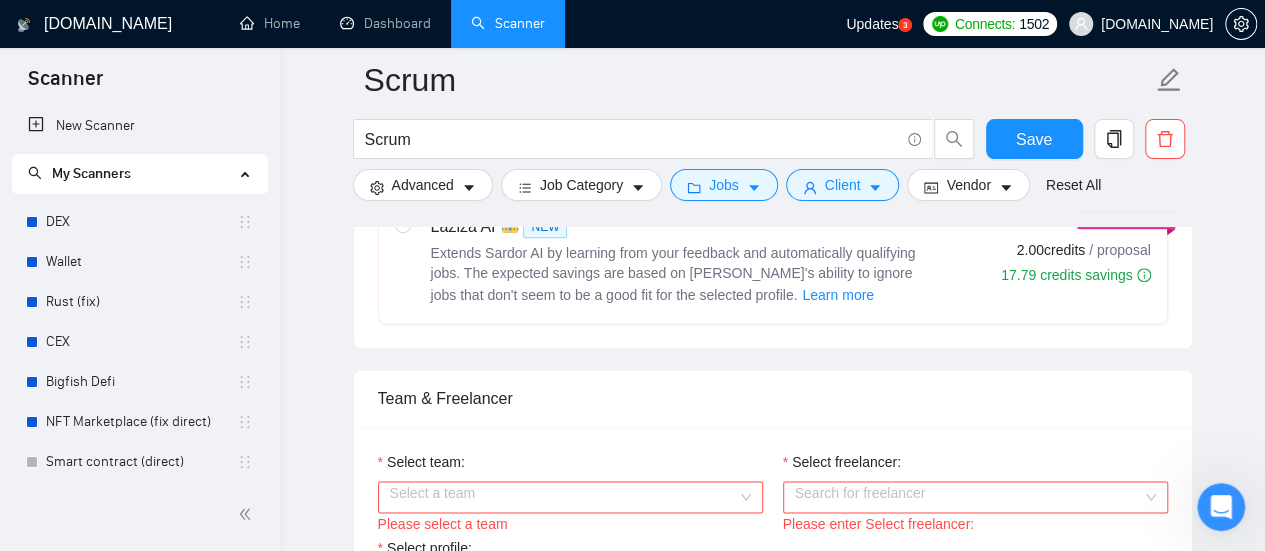 scroll, scrollTop: 1200, scrollLeft: 0, axis: vertical 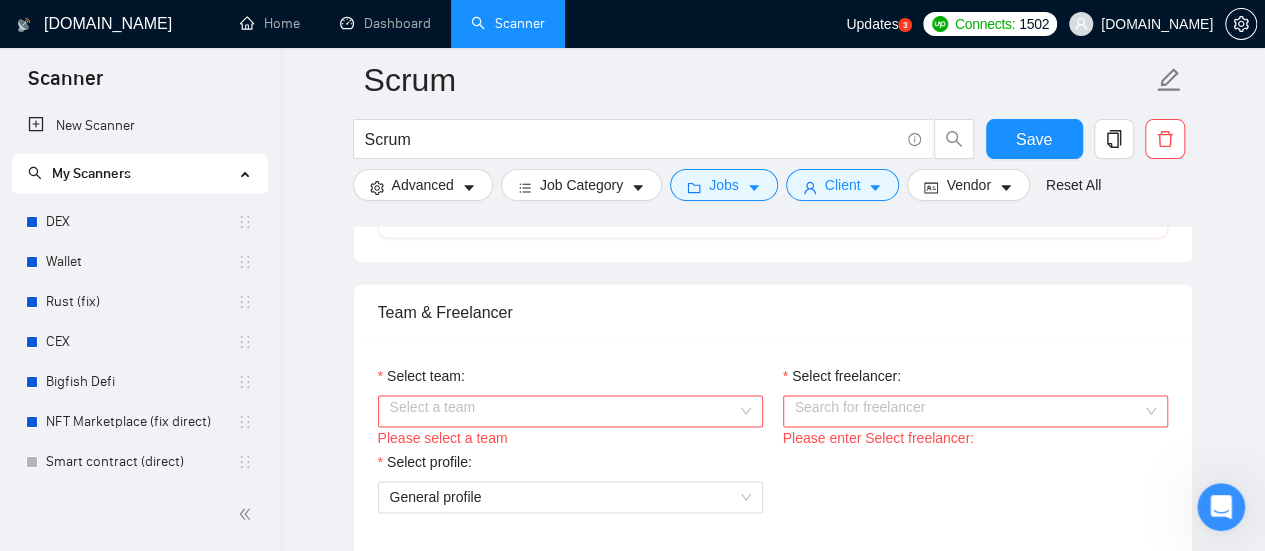 click on "Select freelancer:" at bounding box center [968, 411] 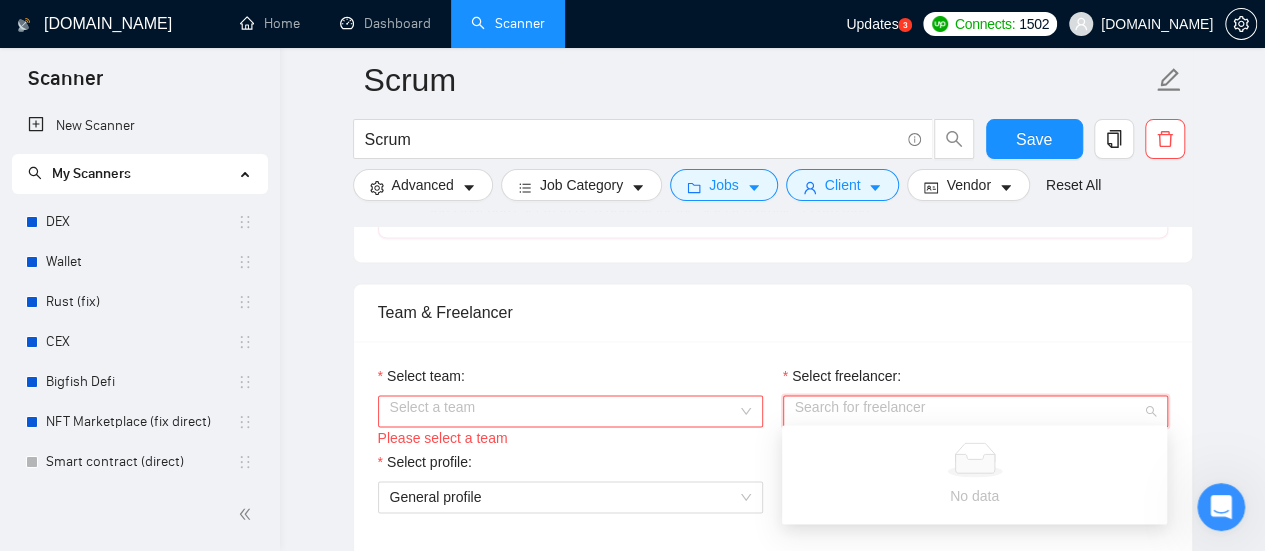 click on "Select team: Select a team Please select a team Select freelancer: Search for freelancer Please enter Select freelancer: Select profile: General profile" at bounding box center (773, 451) 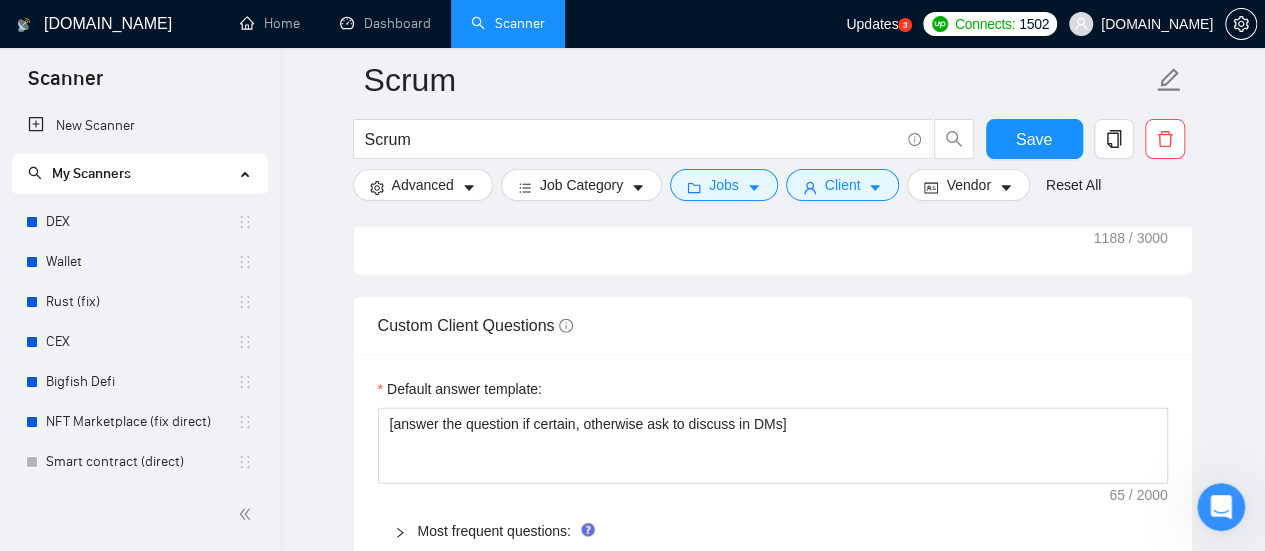 scroll, scrollTop: 2600, scrollLeft: 0, axis: vertical 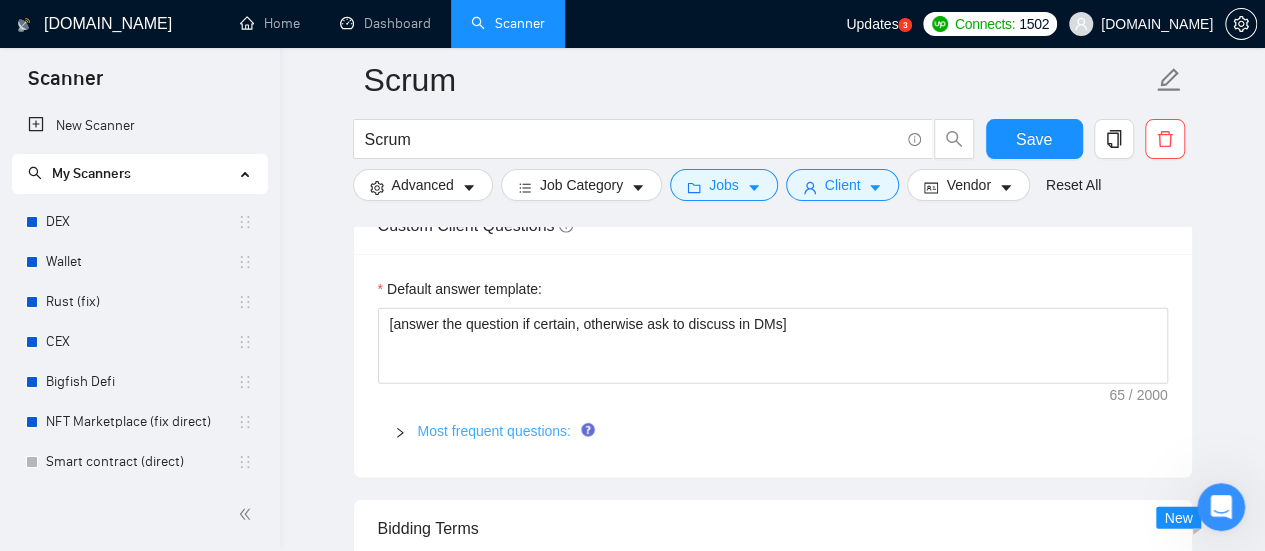 click on "Most frequent questions:" at bounding box center [494, 431] 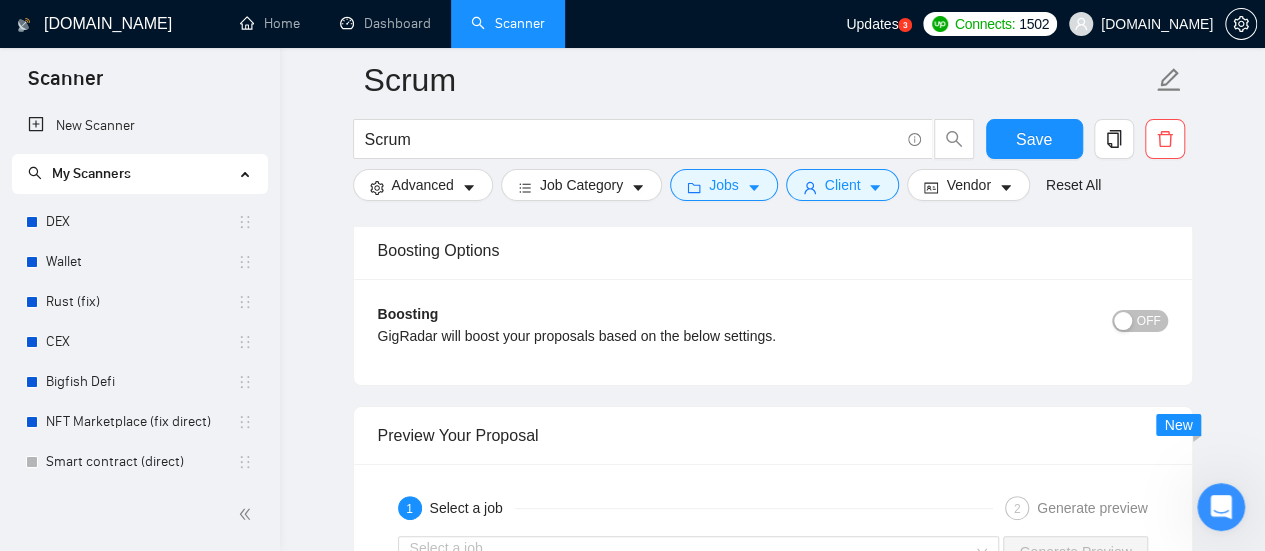 scroll, scrollTop: 3800, scrollLeft: 0, axis: vertical 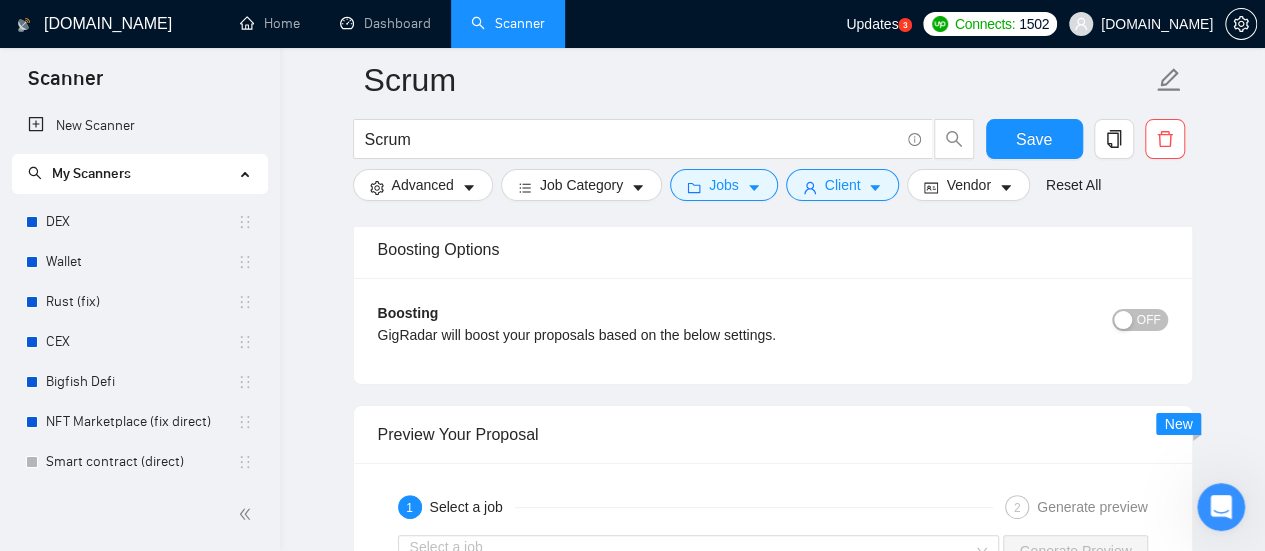 click on "OFF" at bounding box center (1149, 320) 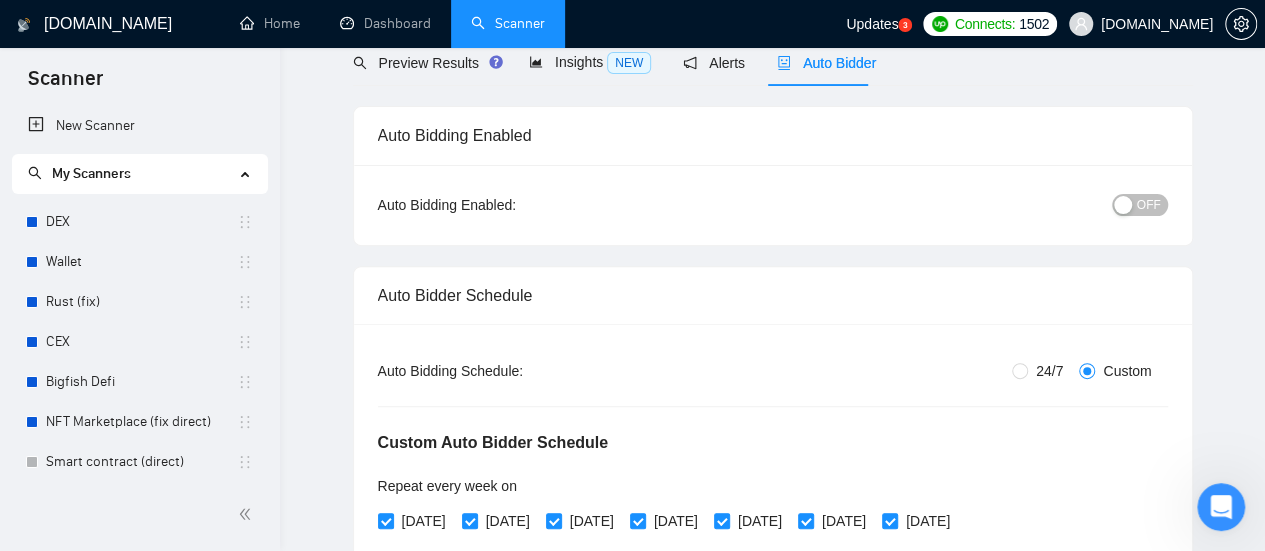 scroll, scrollTop: 0, scrollLeft: 0, axis: both 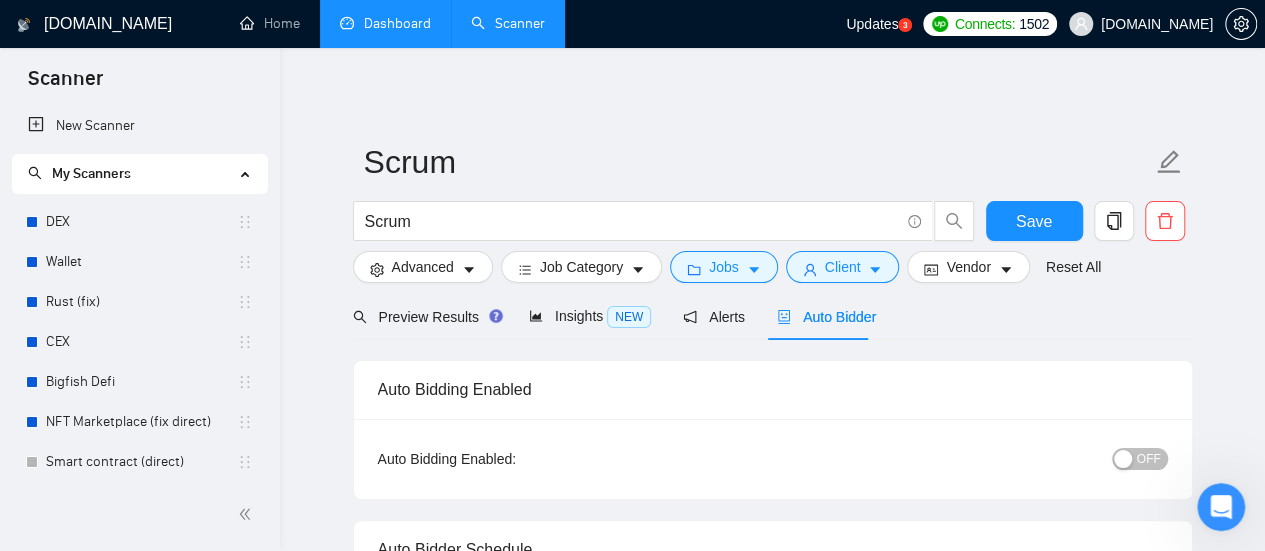 click on "Dashboard" at bounding box center [385, 23] 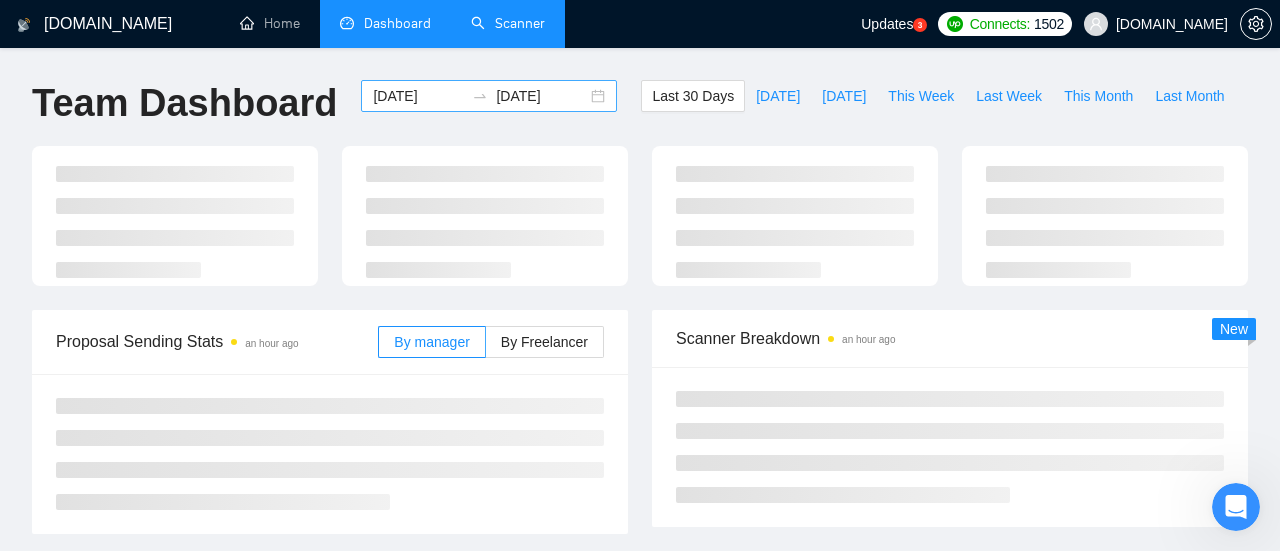 click on "[DATE]" at bounding box center [418, 96] 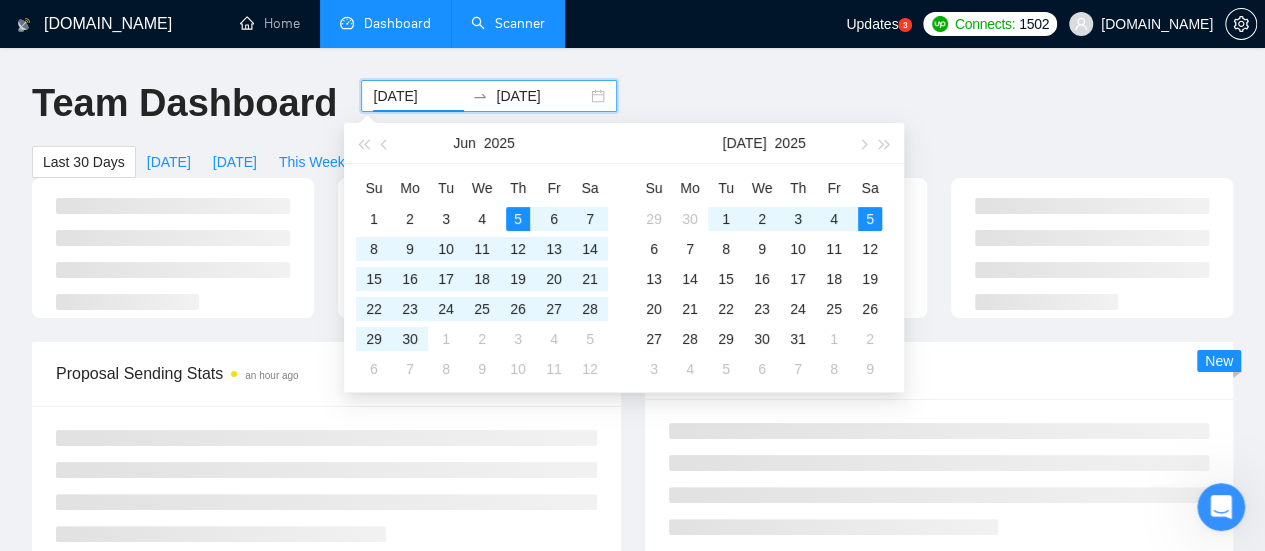 click on "[DATE]" at bounding box center [418, 96] 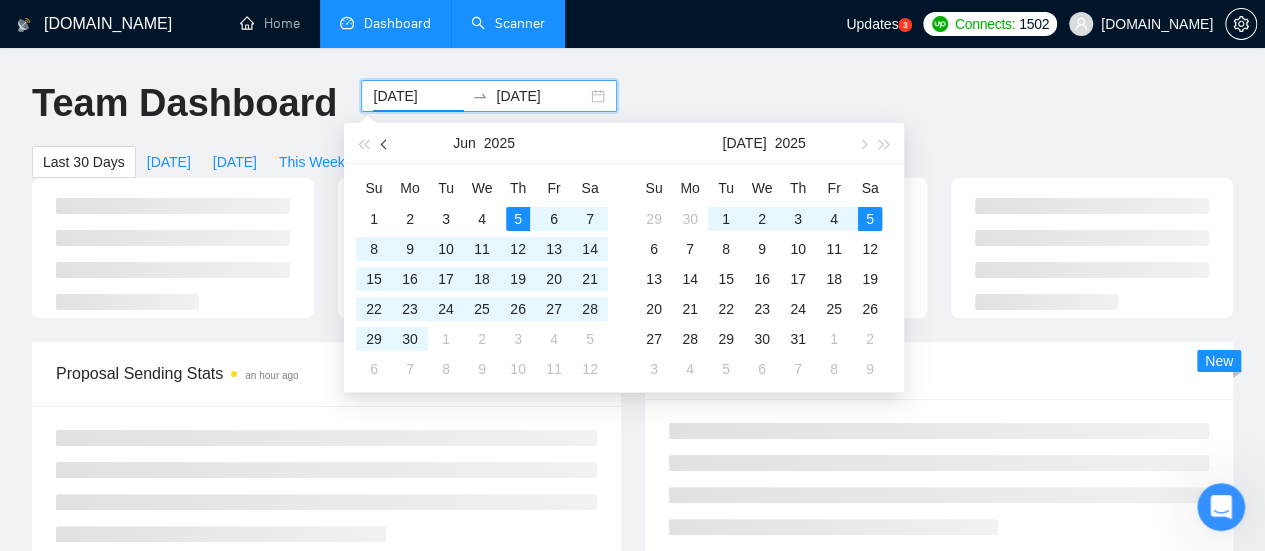 click at bounding box center [385, 143] 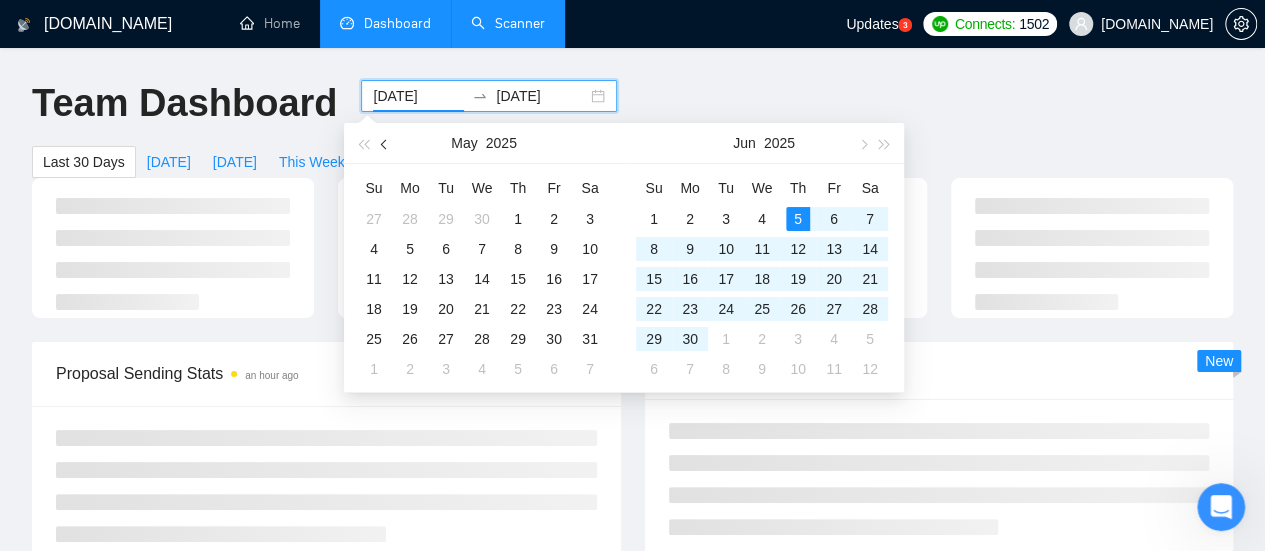click at bounding box center [385, 143] 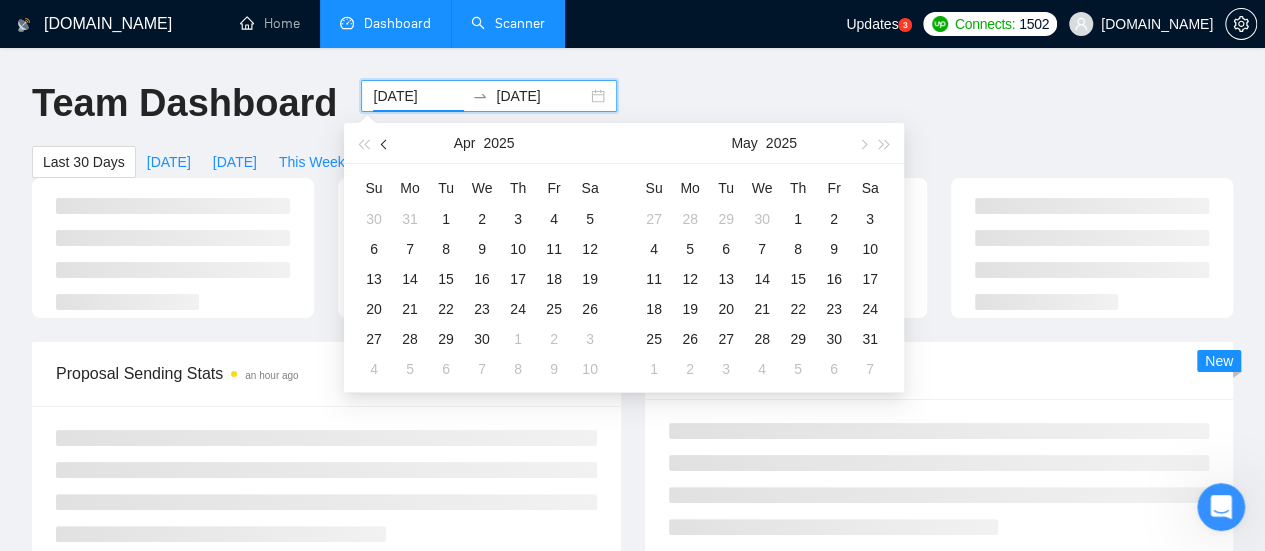click at bounding box center (385, 143) 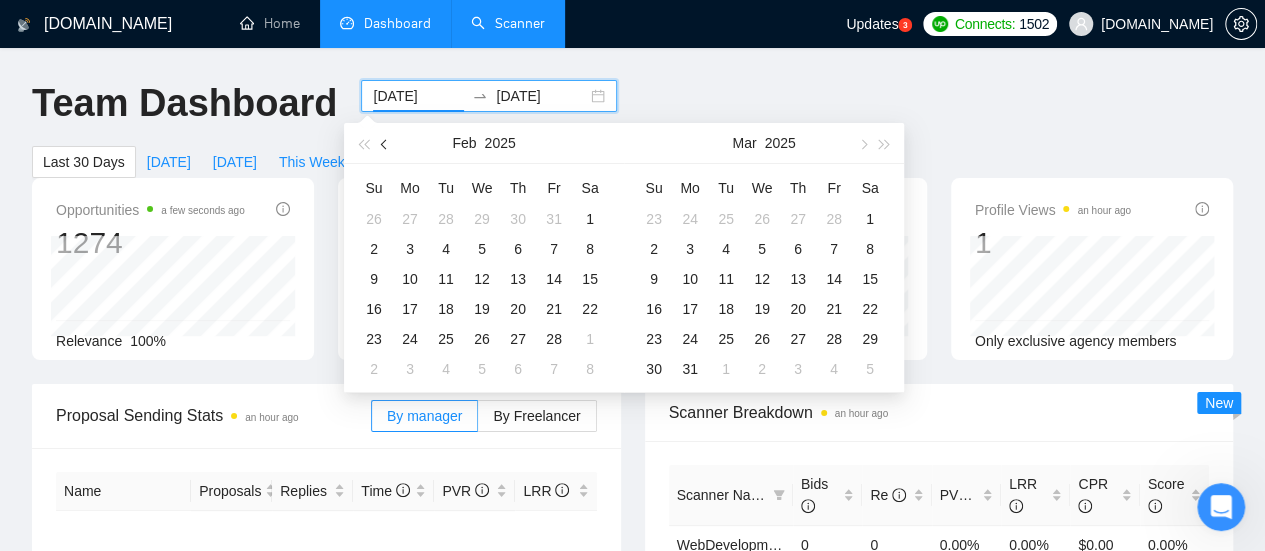 click at bounding box center [385, 143] 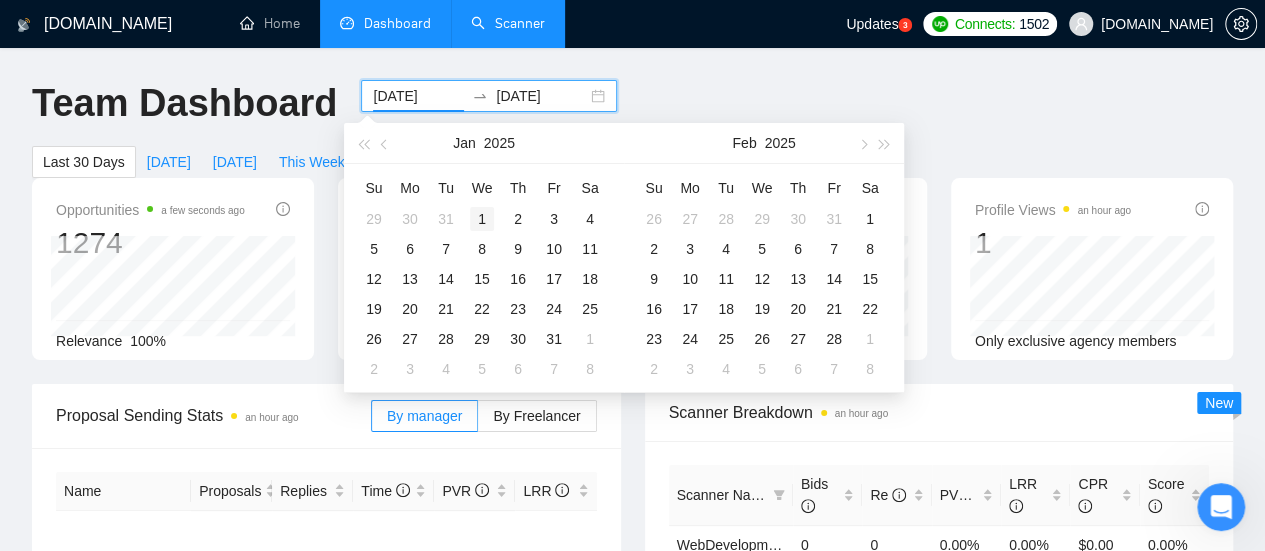 type on "[DATE]" 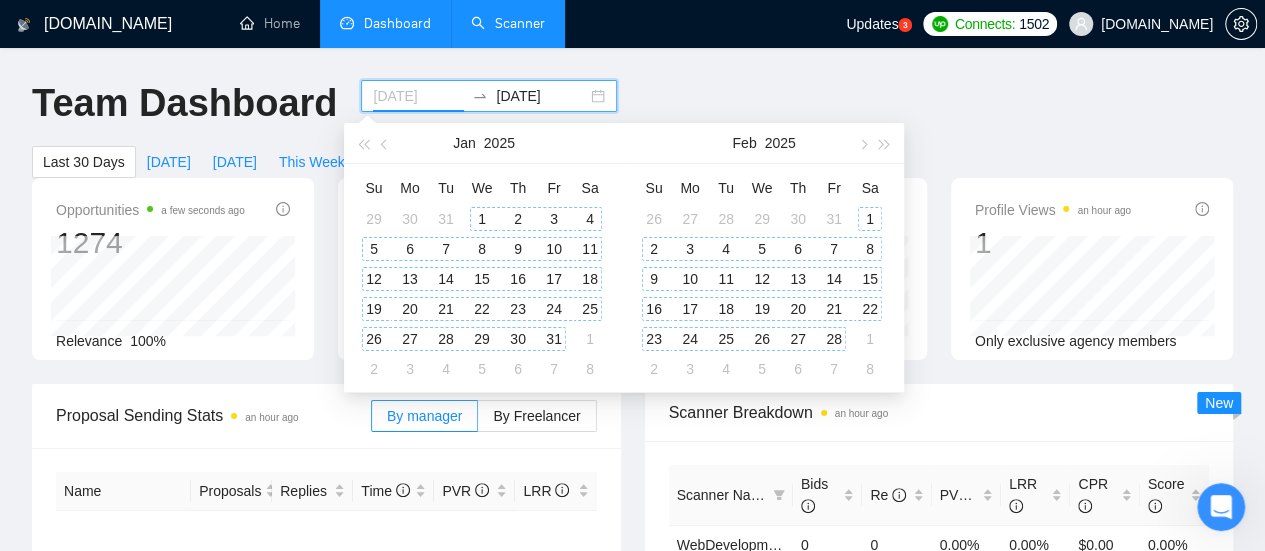 click on "1" at bounding box center (482, 219) 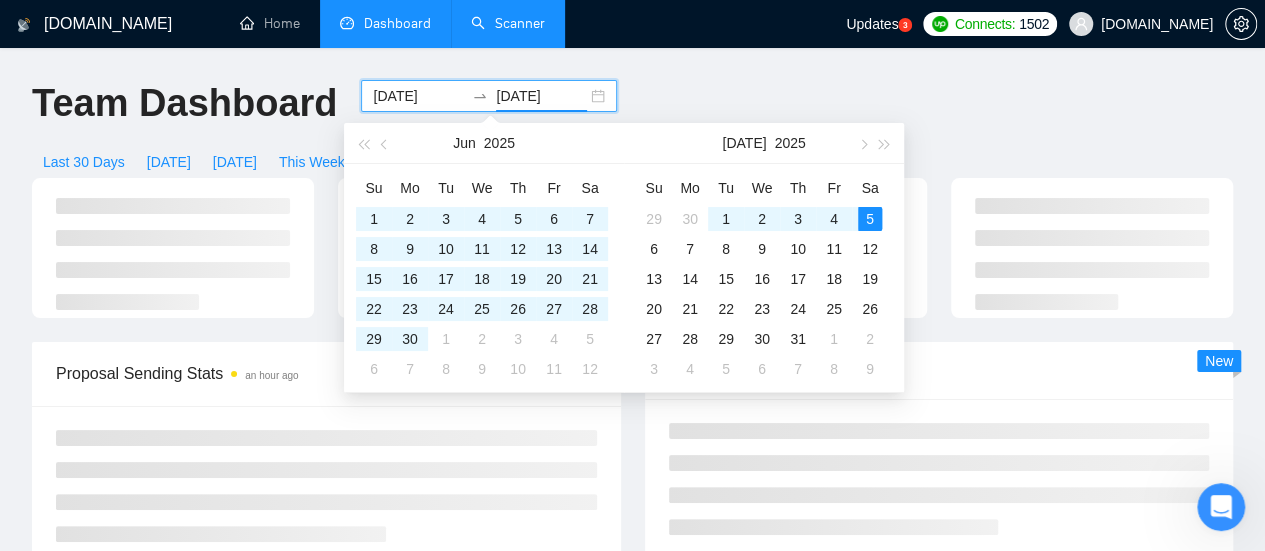 click on "[DATE]" at bounding box center [541, 96] 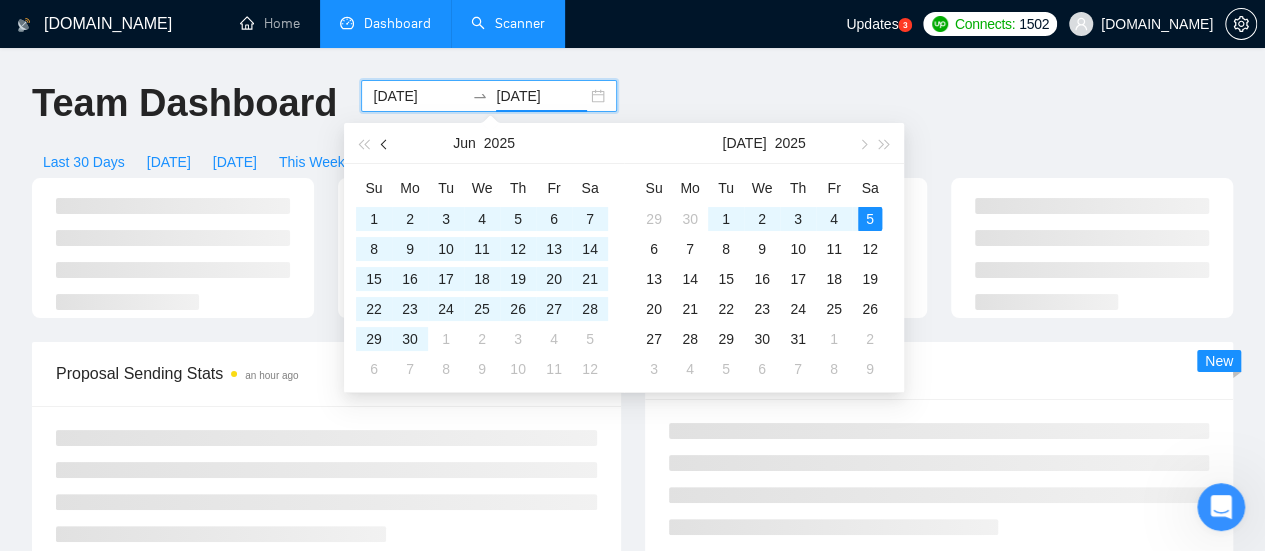 click at bounding box center [386, 144] 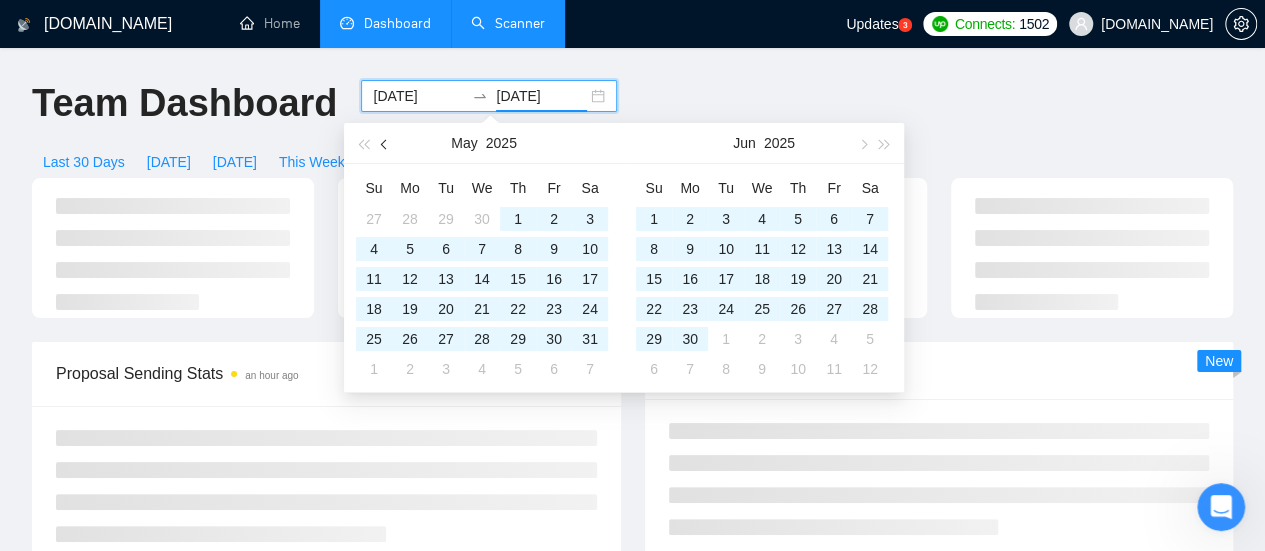 click at bounding box center (386, 144) 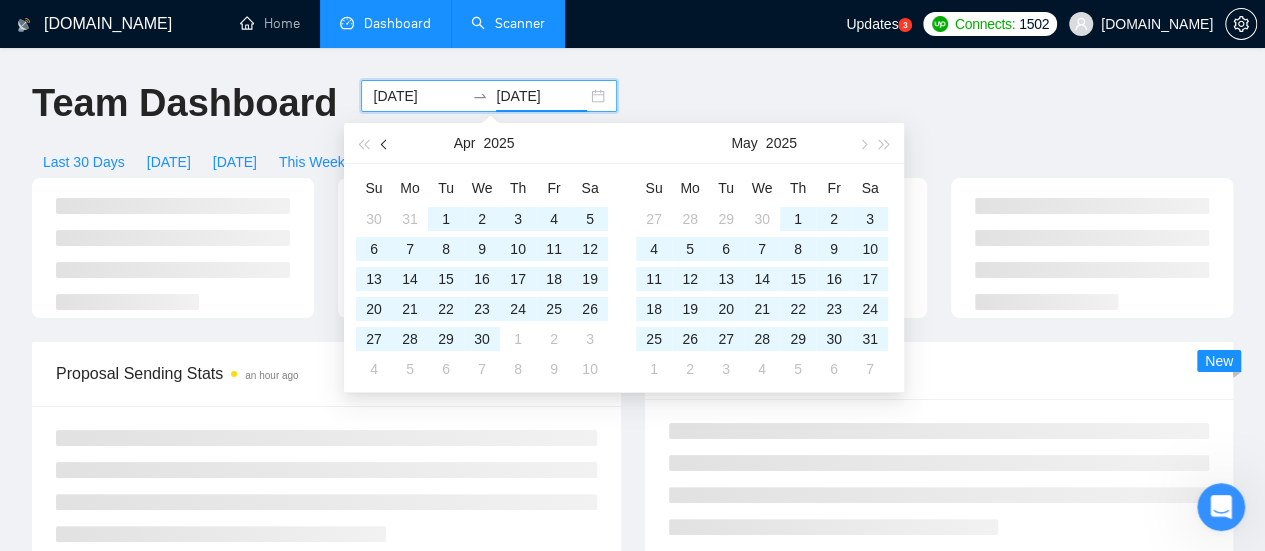 click at bounding box center (386, 144) 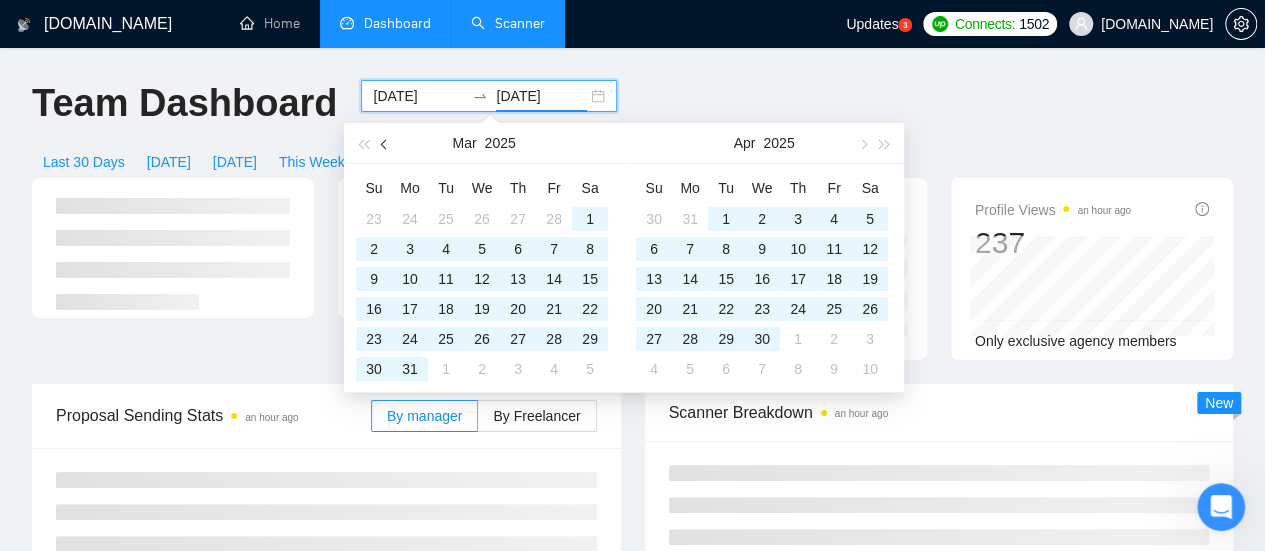 click at bounding box center [386, 144] 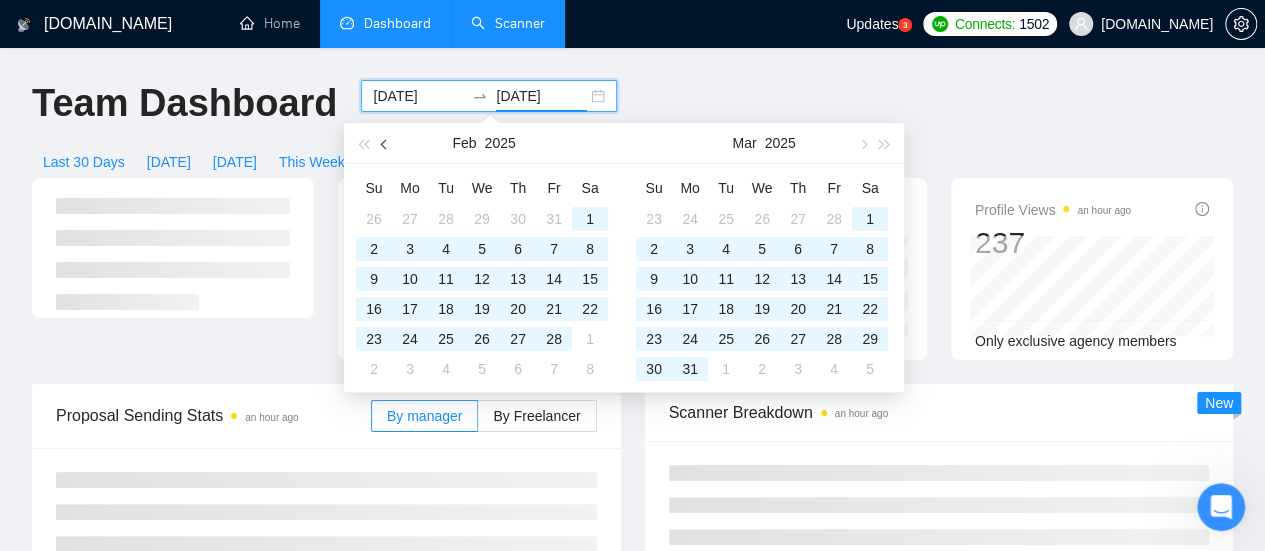 click at bounding box center (386, 144) 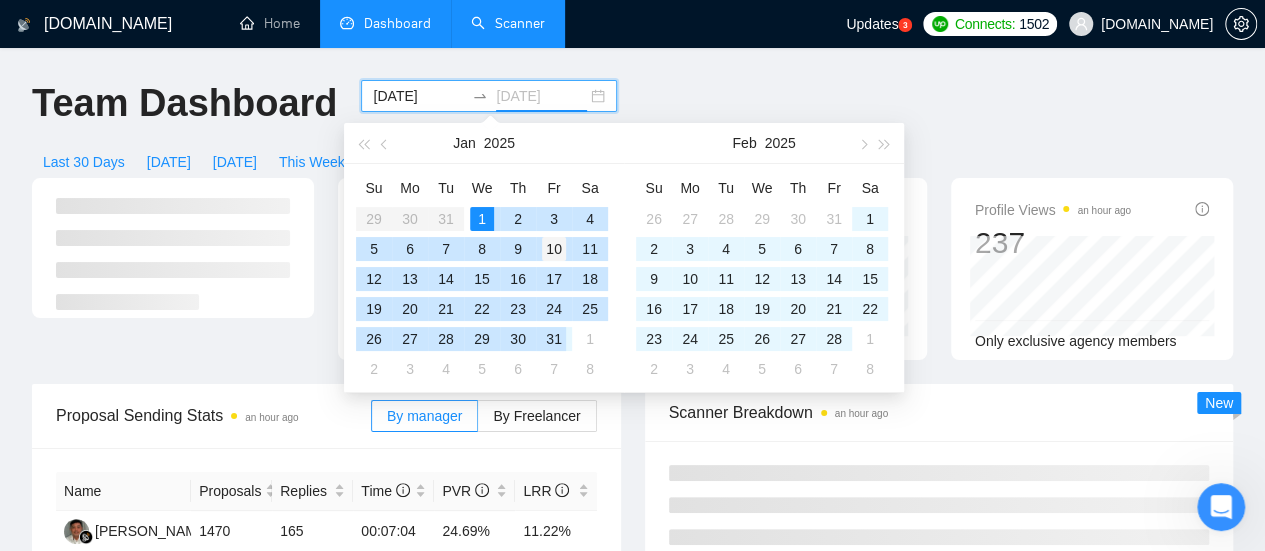 click on "31" at bounding box center [554, 339] 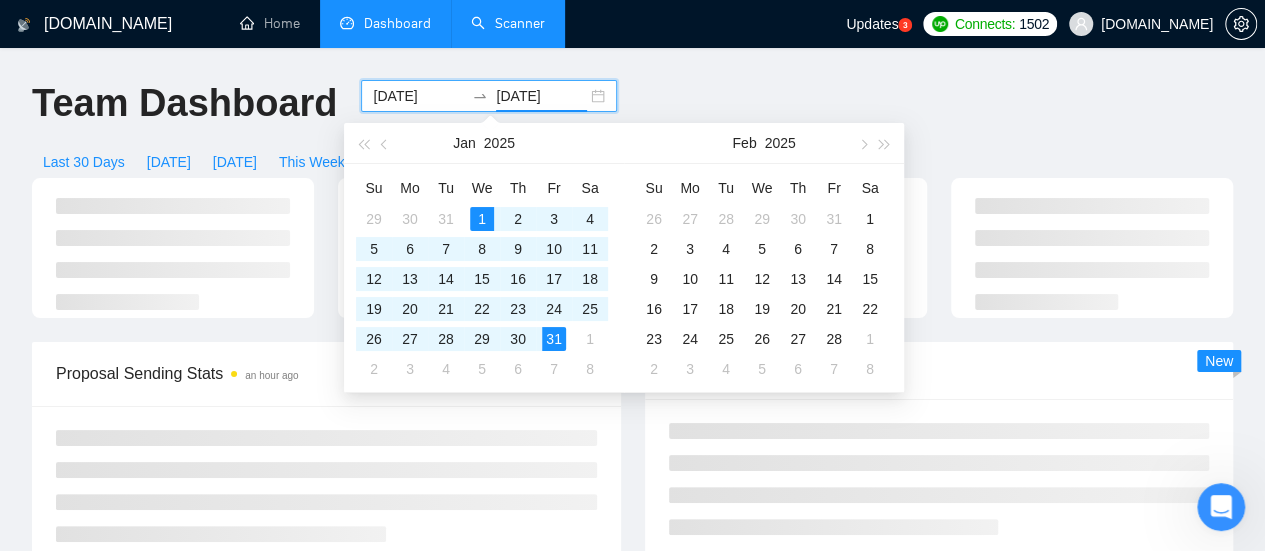 type on "[DATE]" 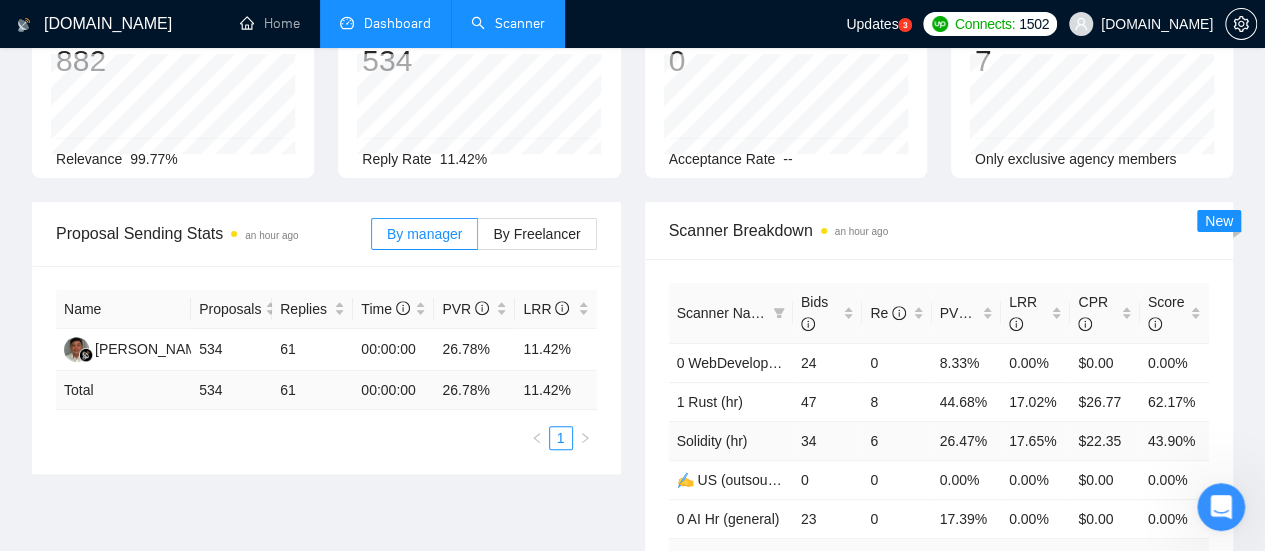scroll, scrollTop: 200, scrollLeft: 0, axis: vertical 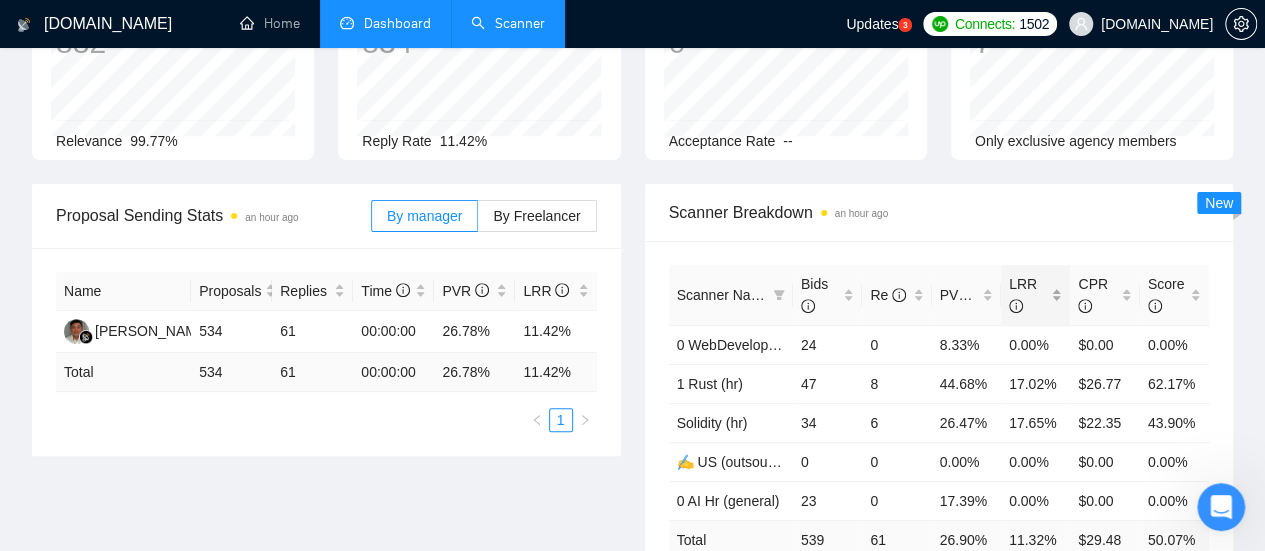 click on "LRR" at bounding box center (1035, 295) 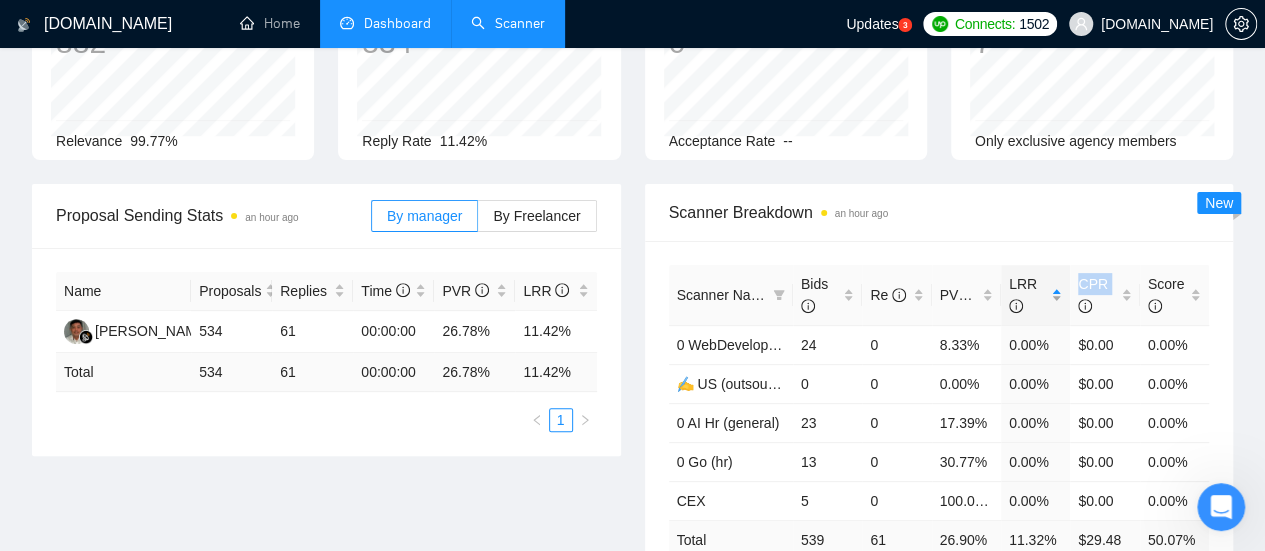 click on "LRR" at bounding box center [1035, 295] 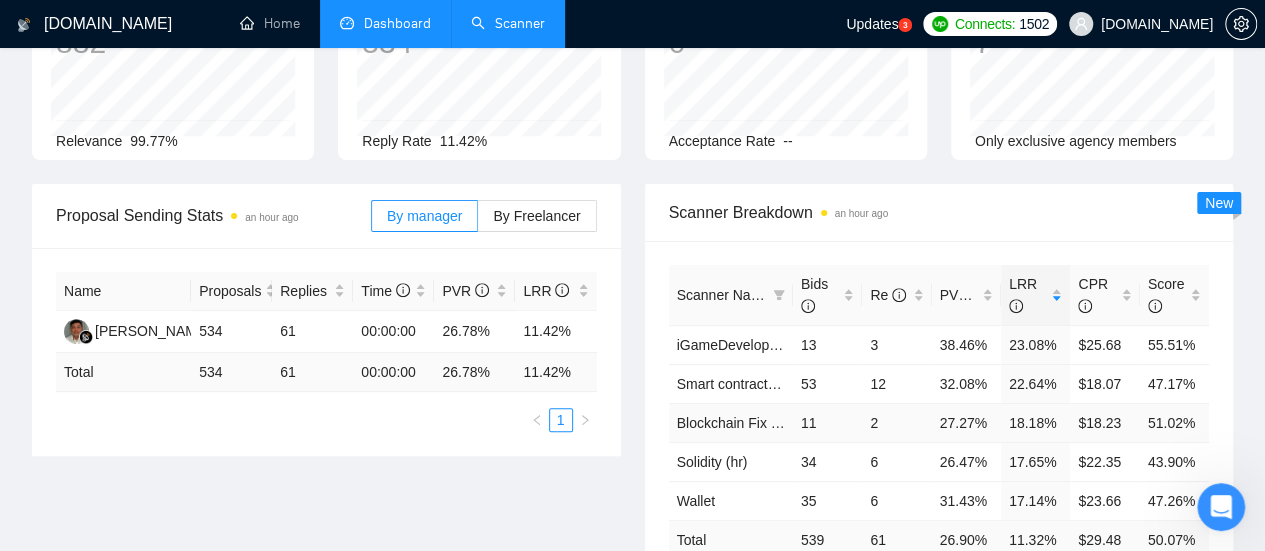 drag, startPoint x: 796, startPoint y: 395, endPoint x: 480, endPoint y: 349, distance: 319.33054 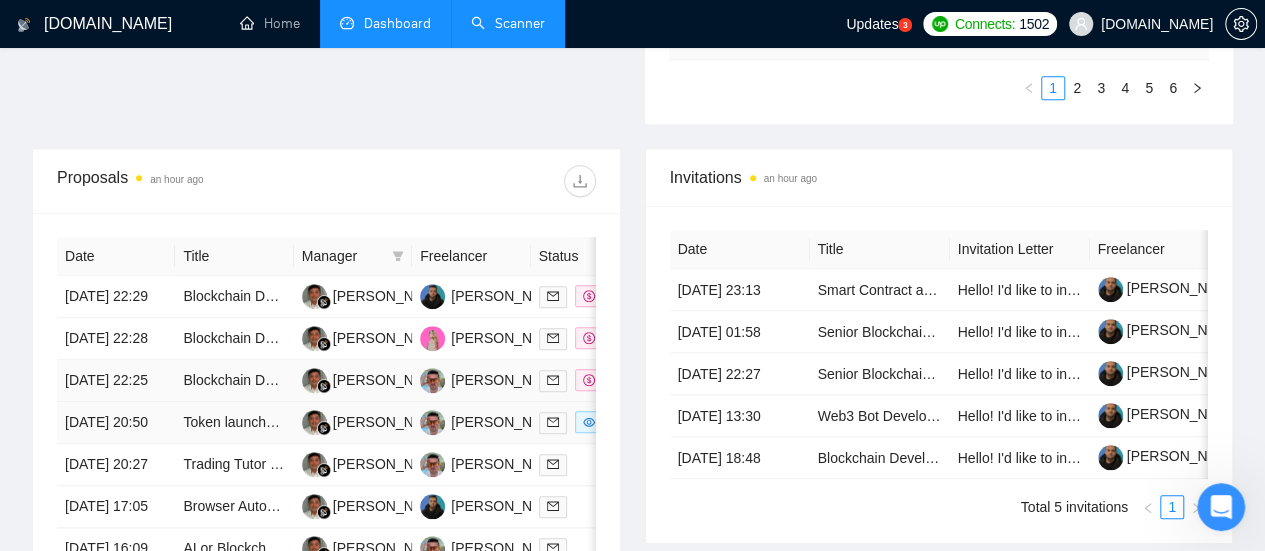 scroll, scrollTop: 1000, scrollLeft: 0, axis: vertical 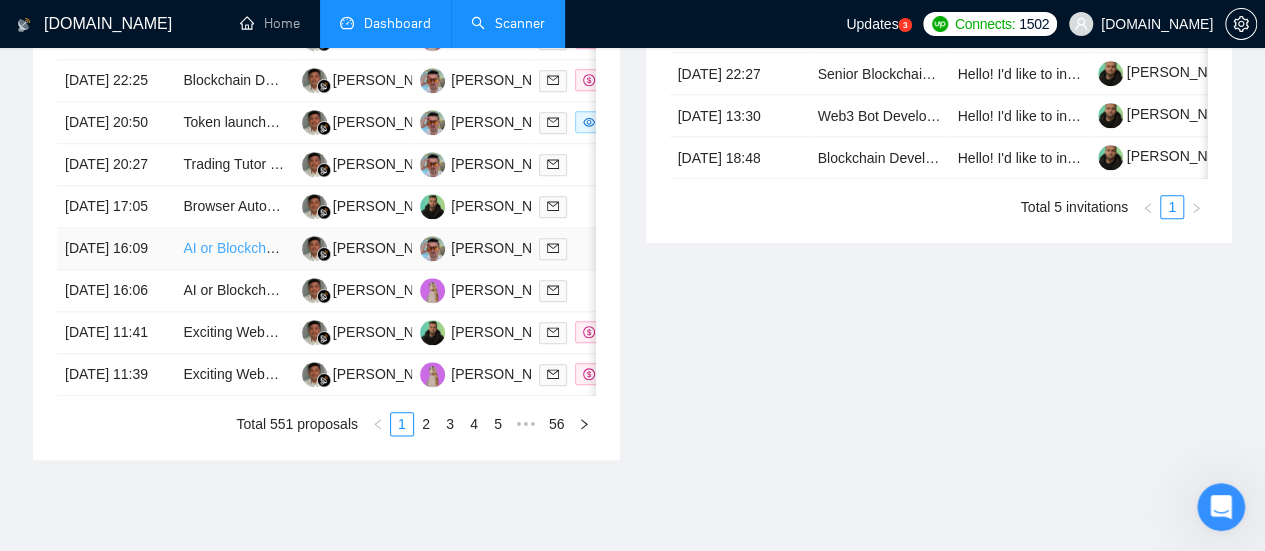 click on "AI or Blockchain Specialist" at bounding box center [265, 248] 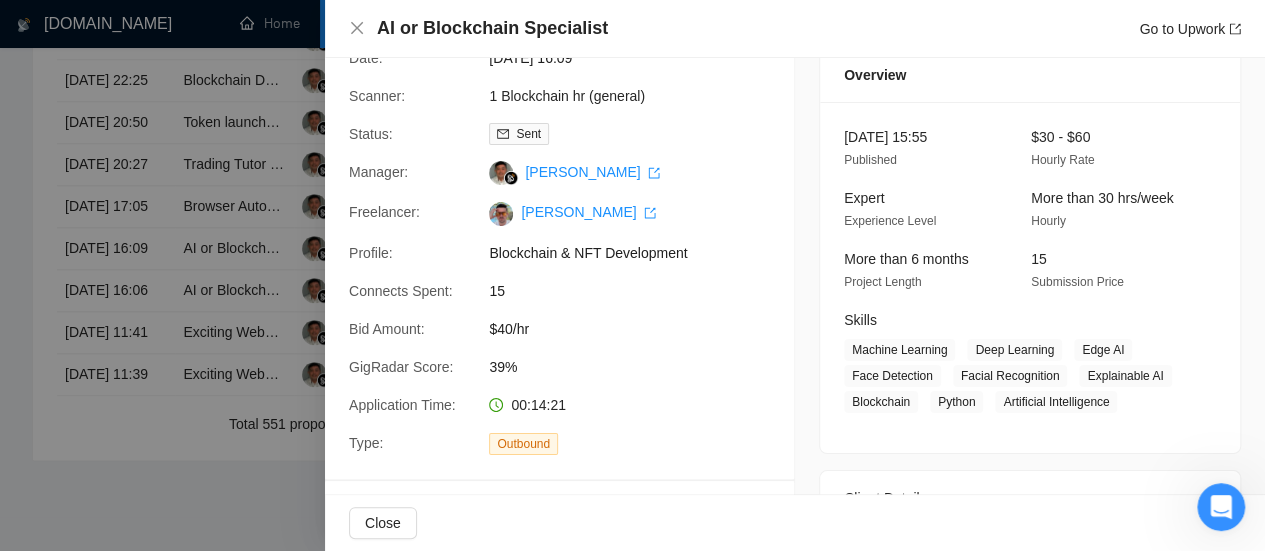 scroll, scrollTop: 100, scrollLeft: 0, axis: vertical 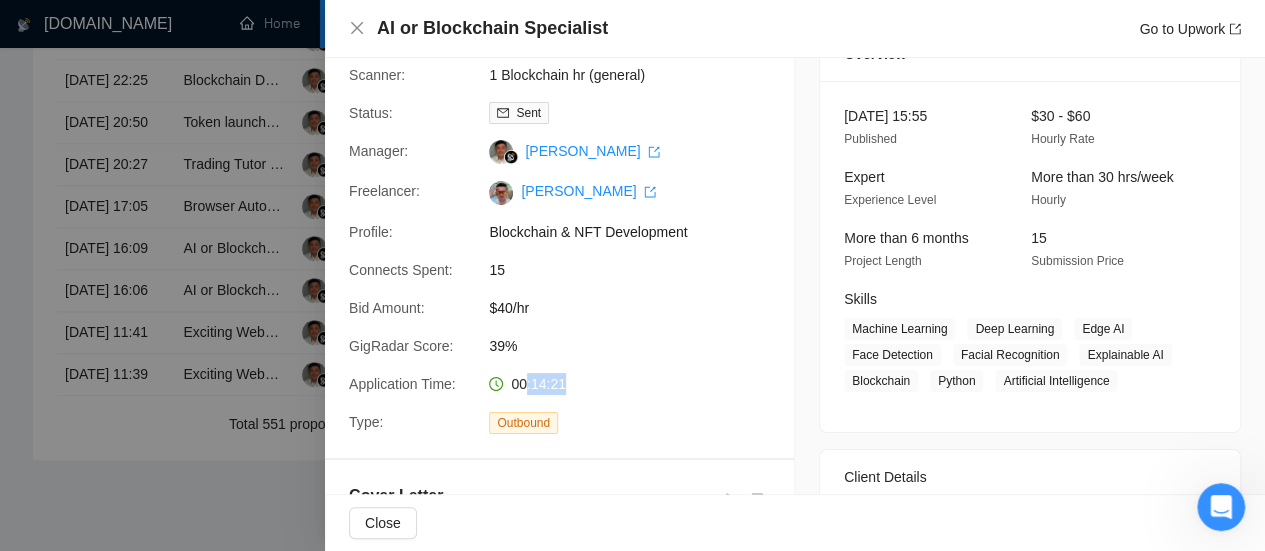 drag, startPoint x: 521, startPoint y: 385, endPoint x: 566, endPoint y: 388, distance: 45.099888 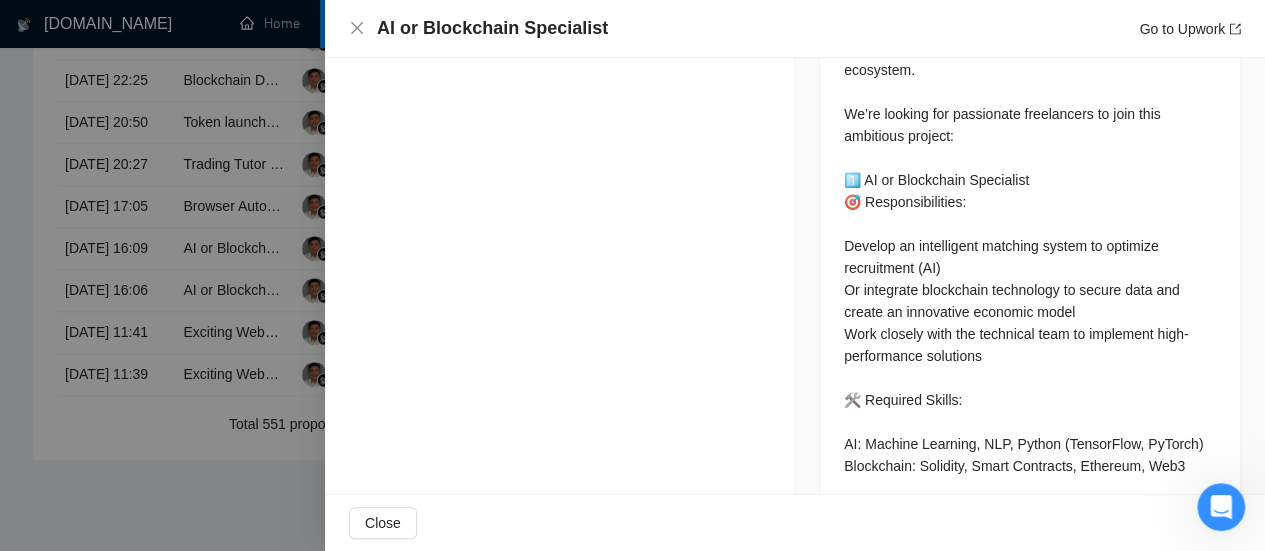 scroll, scrollTop: 1042, scrollLeft: 0, axis: vertical 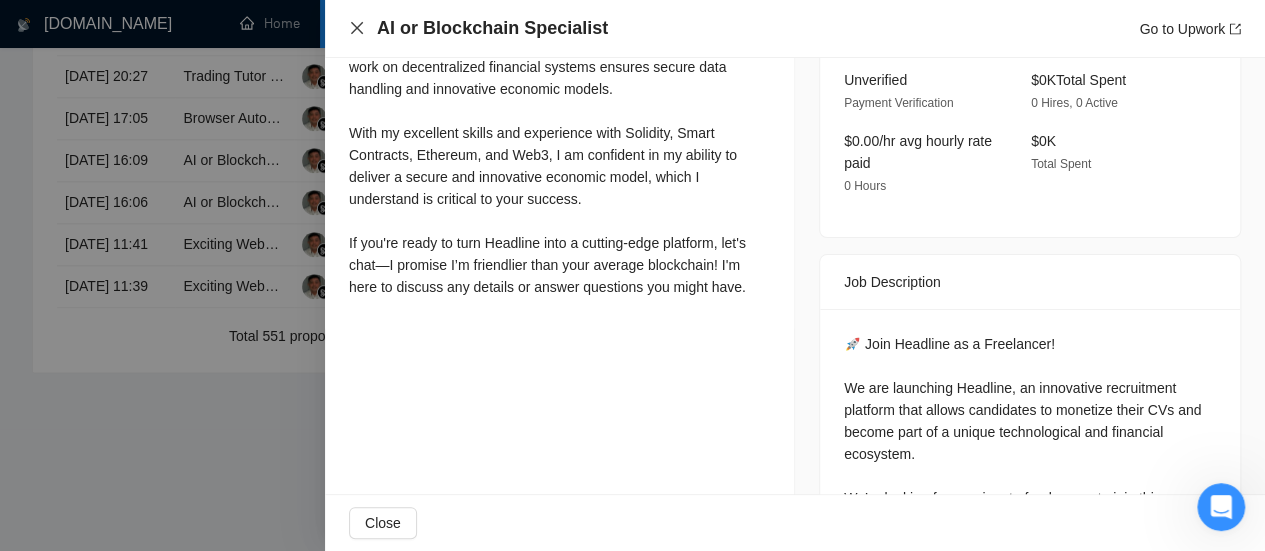 click 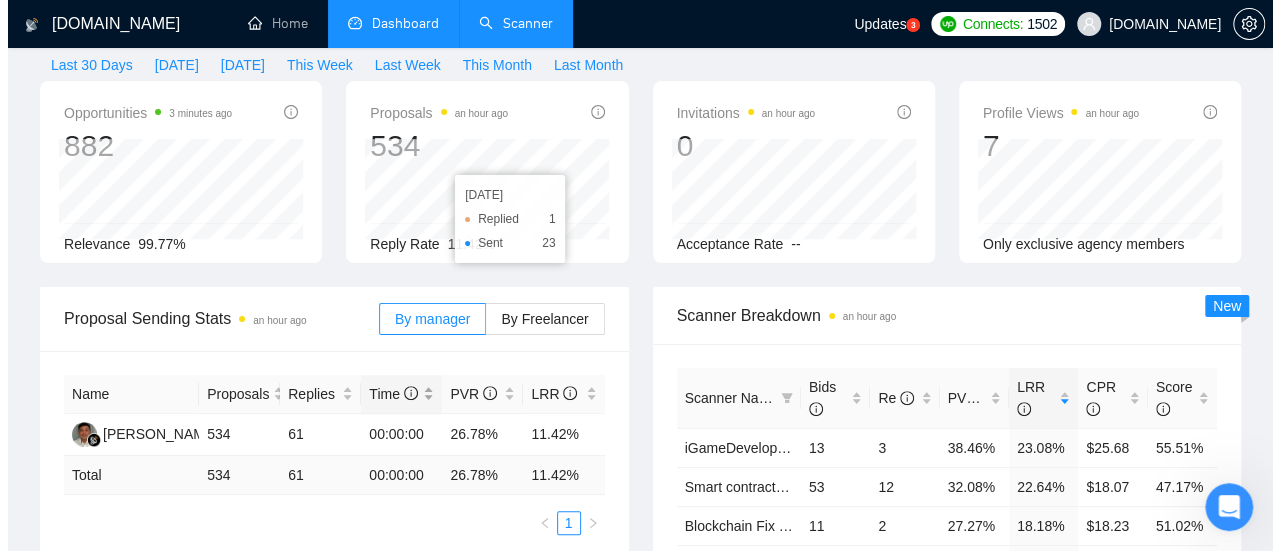 scroll, scrollTop: 0, scrollLeft: 0, axis: both 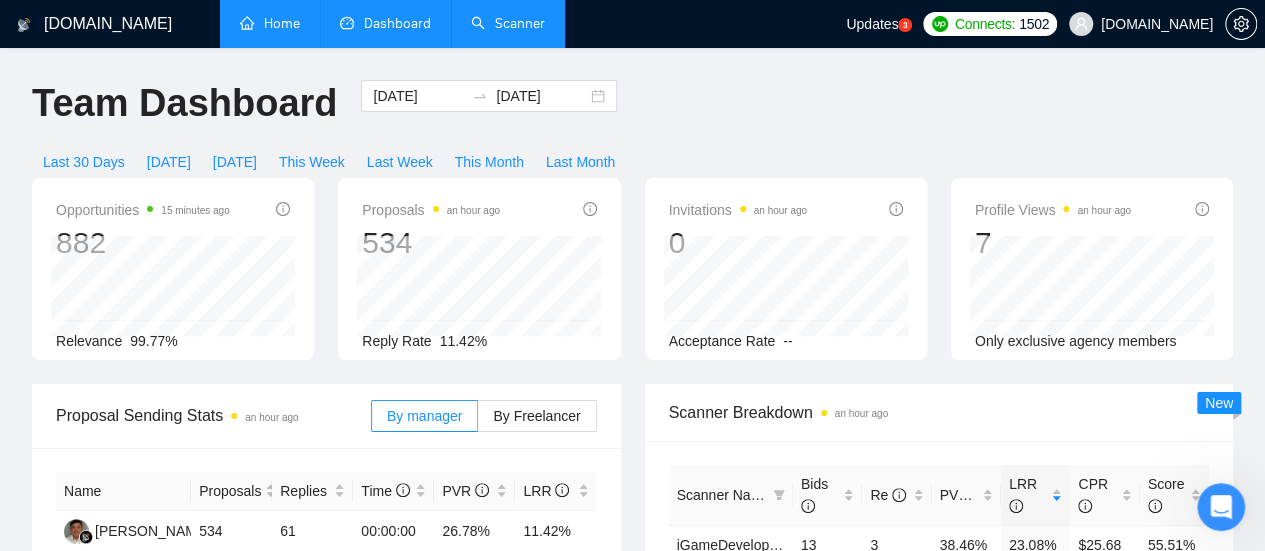 click on "Home" at bounding box center (270, 23) 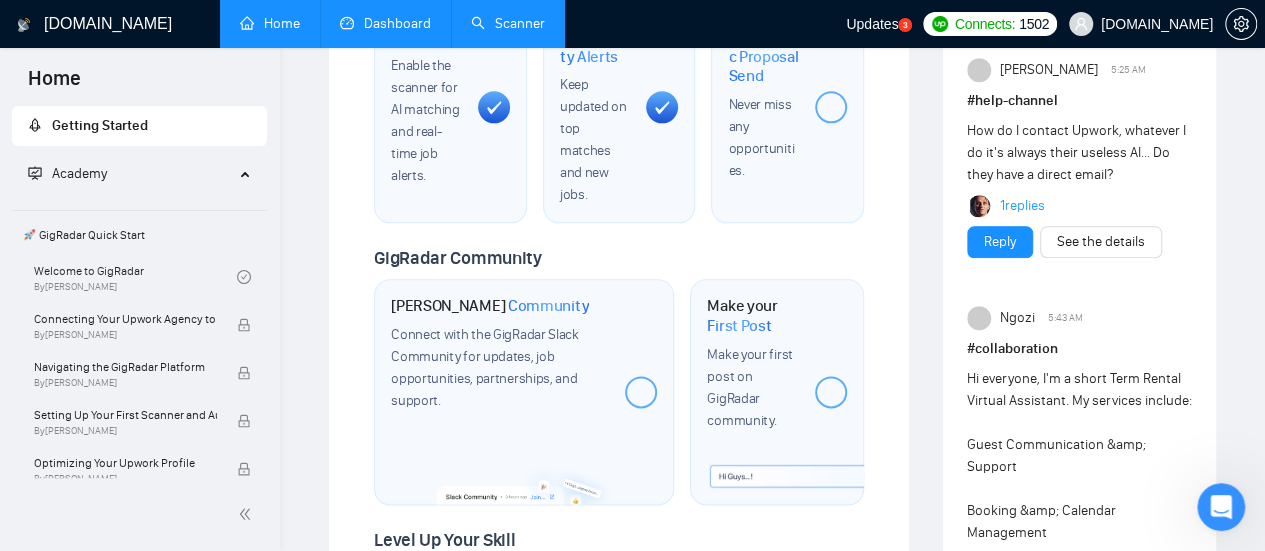 scroll, scrollTop: 915, scrollLeft: 0, axis: vertical 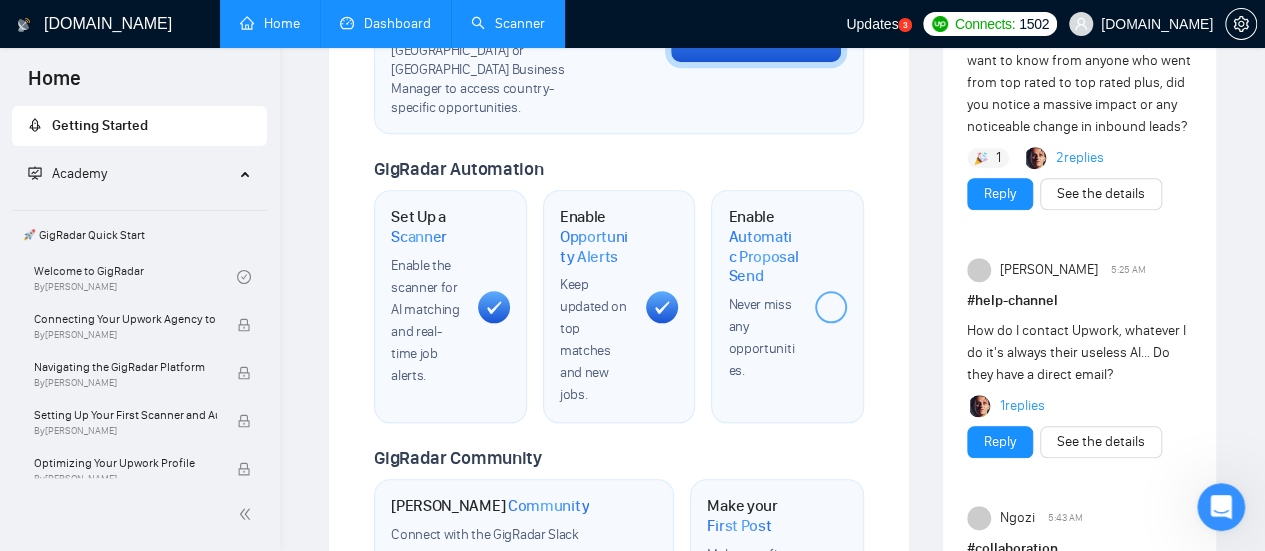 click on "1  replies" at bounding box center [1022, 406] 